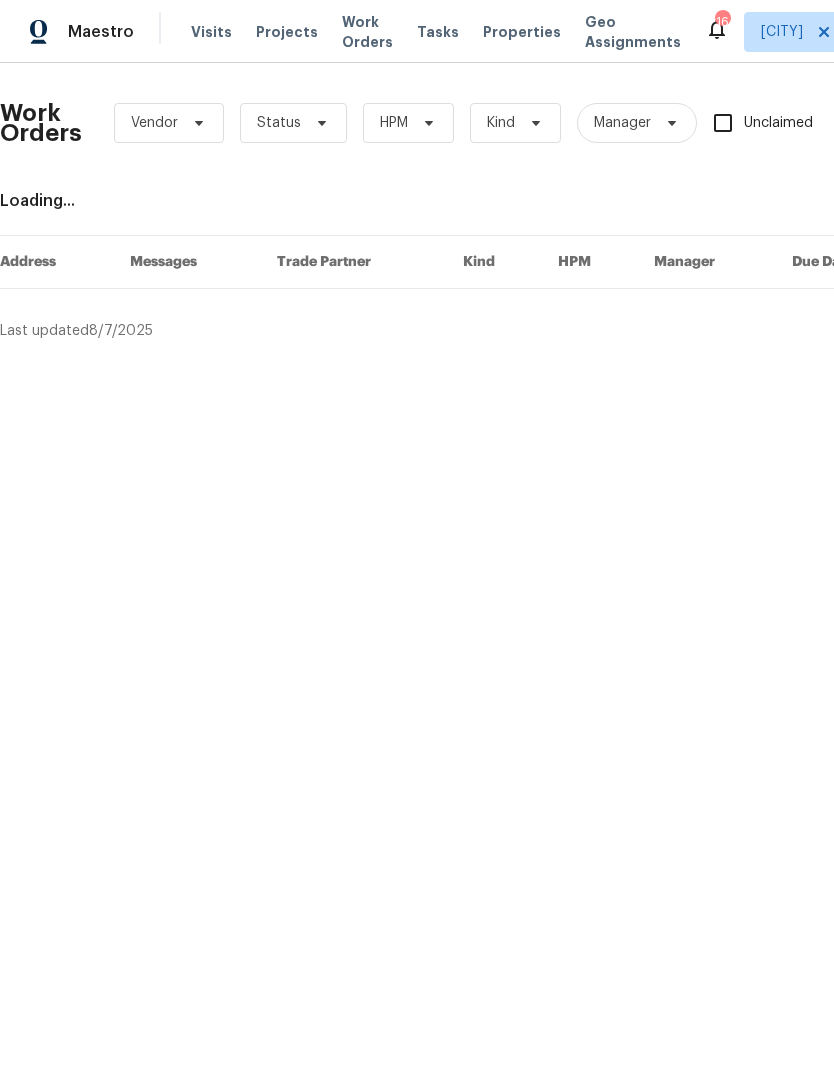 scroll, scrollTop: 0, scrollLeft: 0, axis: both 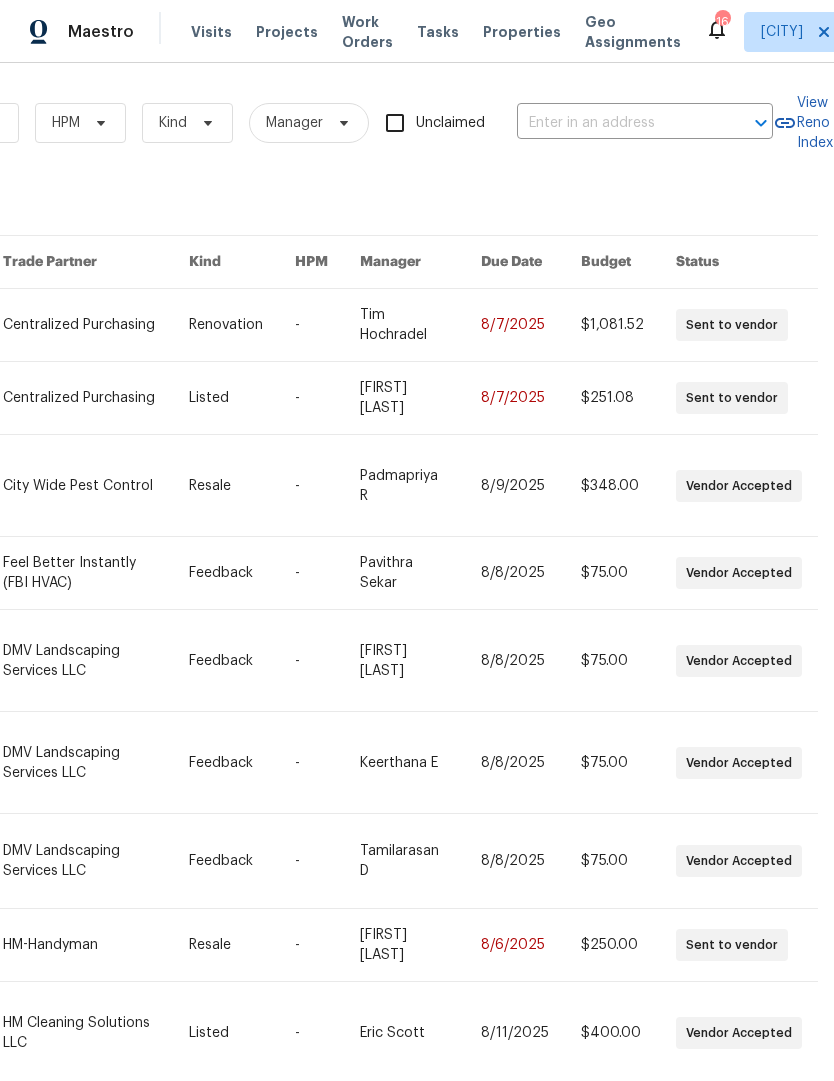 click at bounding box center [617, 123] 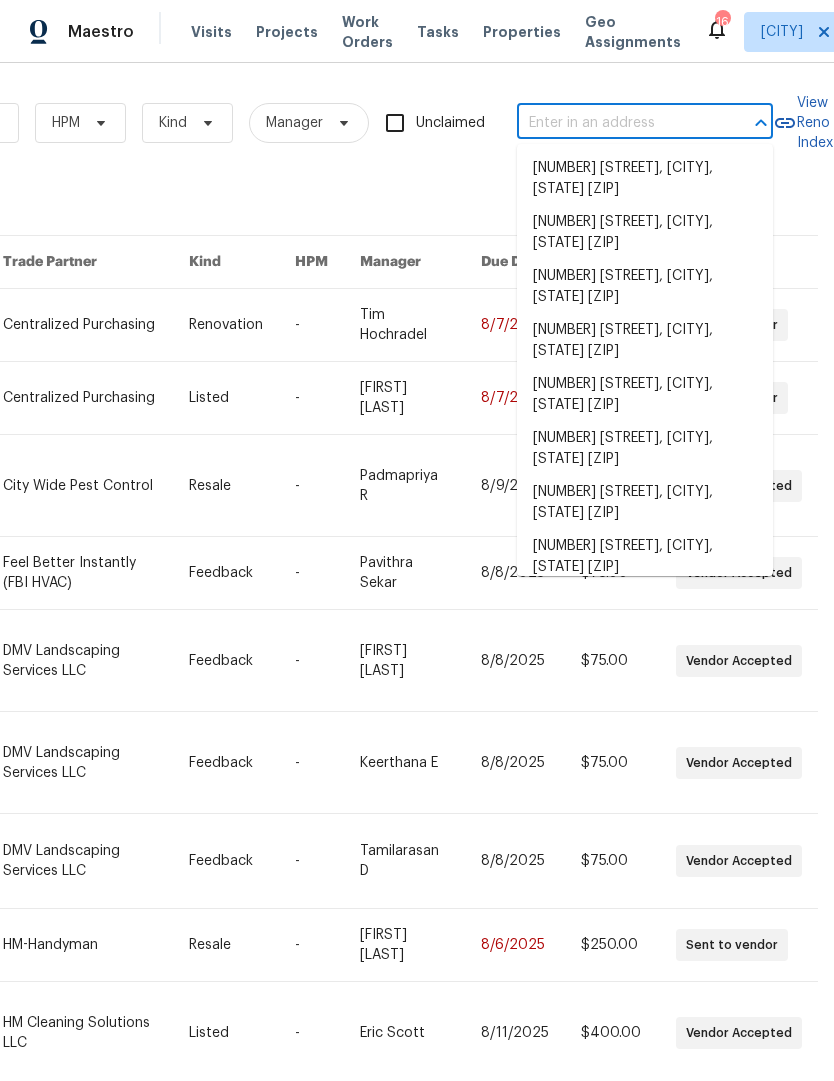 click at bounding box center [617, 123] 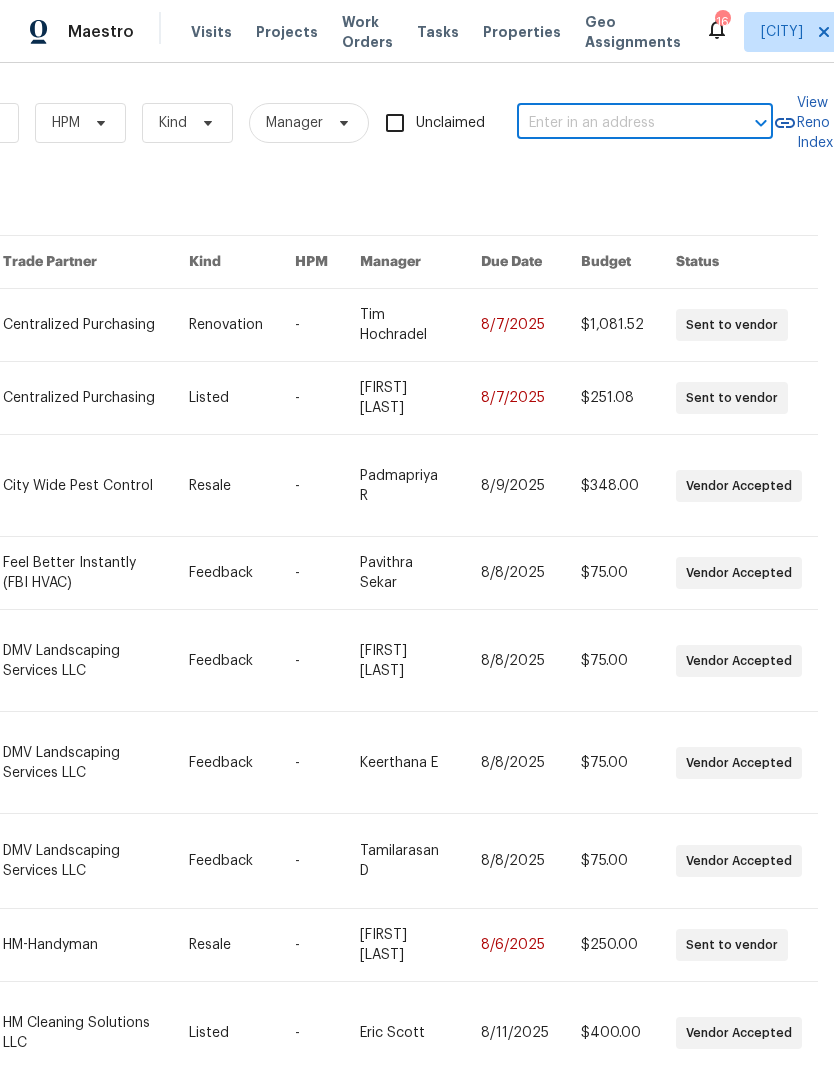 paste on "[NUMBER] [STREET], [CITY], [STATE] [ZIP]" 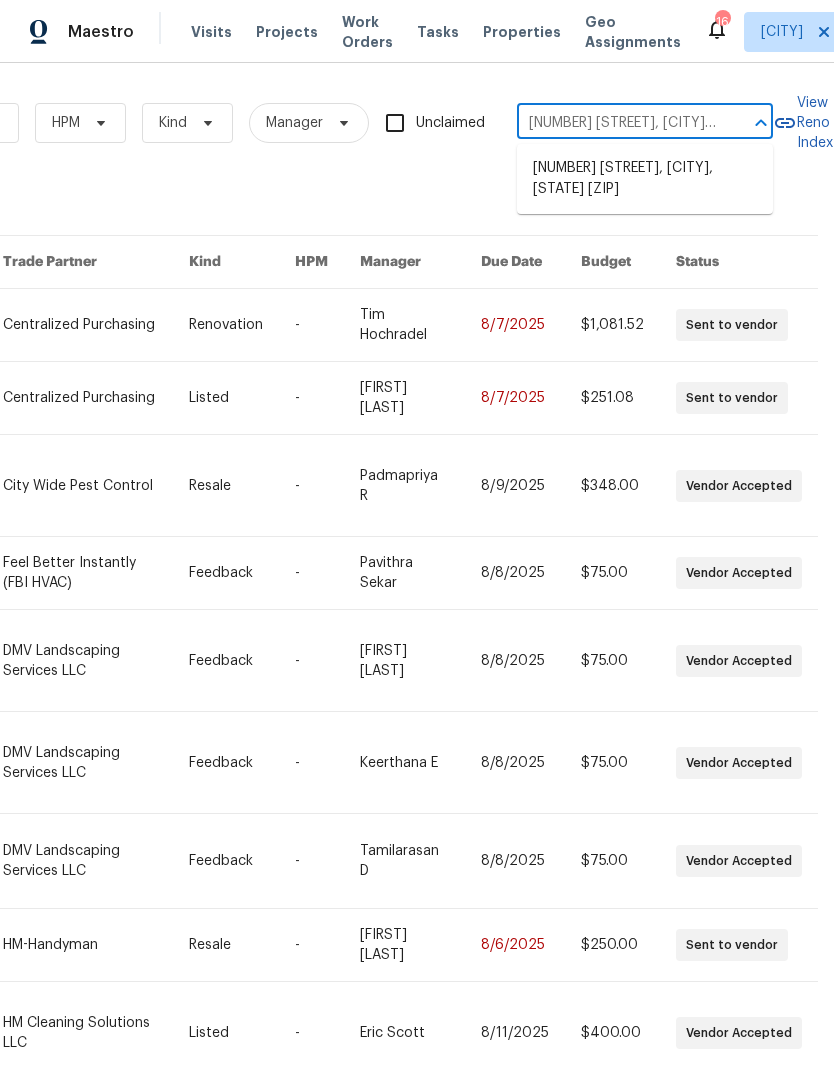click on "[NUMBER] [STREET], [CITY], [STATE] [ZIP]" at bounding box center (645, 179) 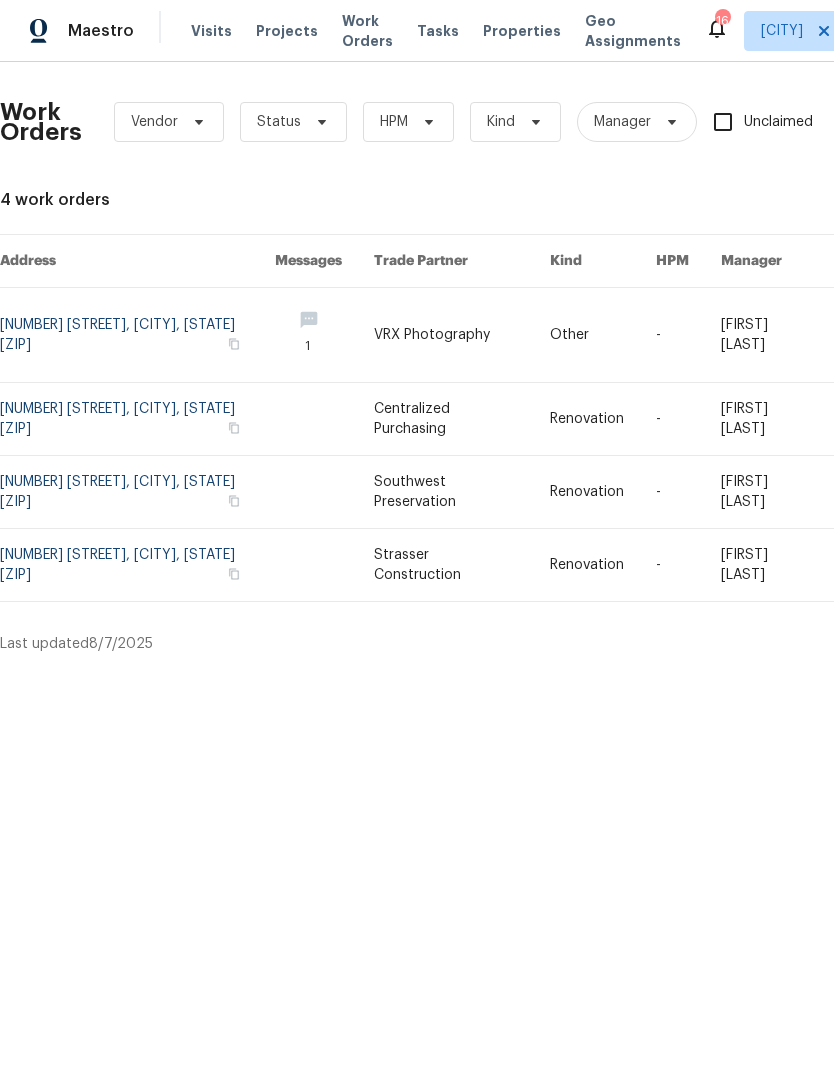 scroll, scrollTop: 0, scrollLeft: 0, axis: both 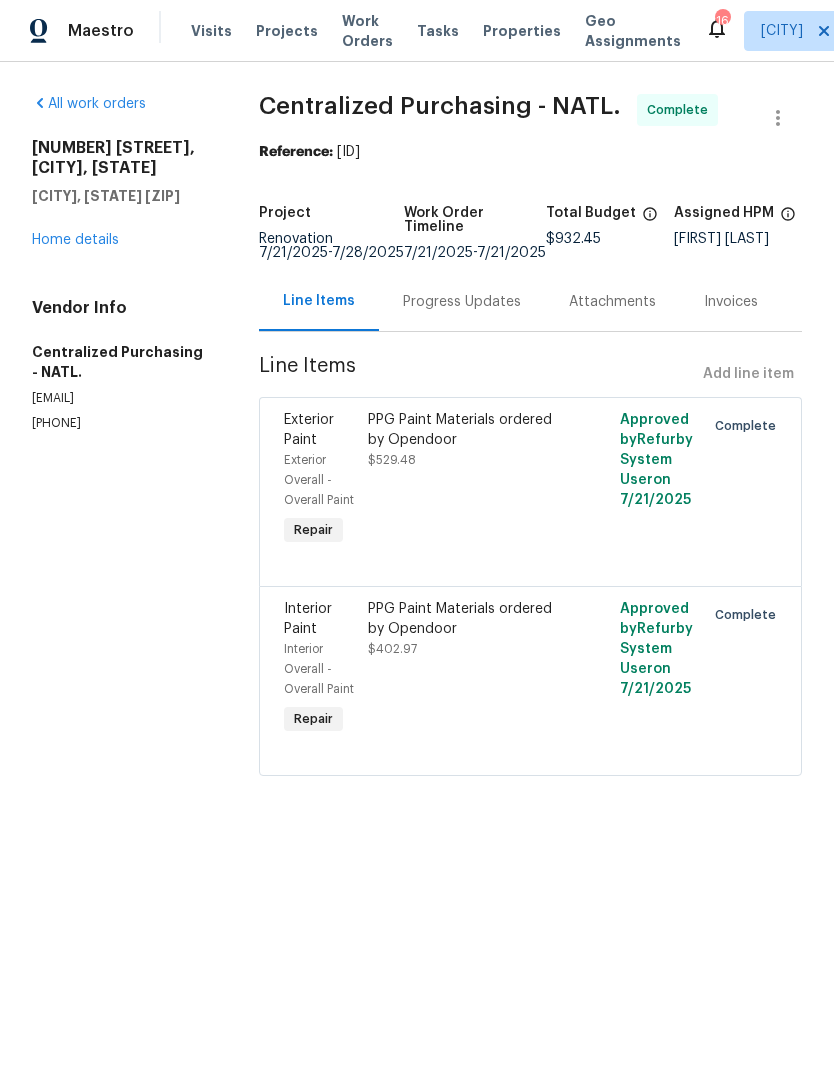 click on "Home details" at bounding box center (75, 241) 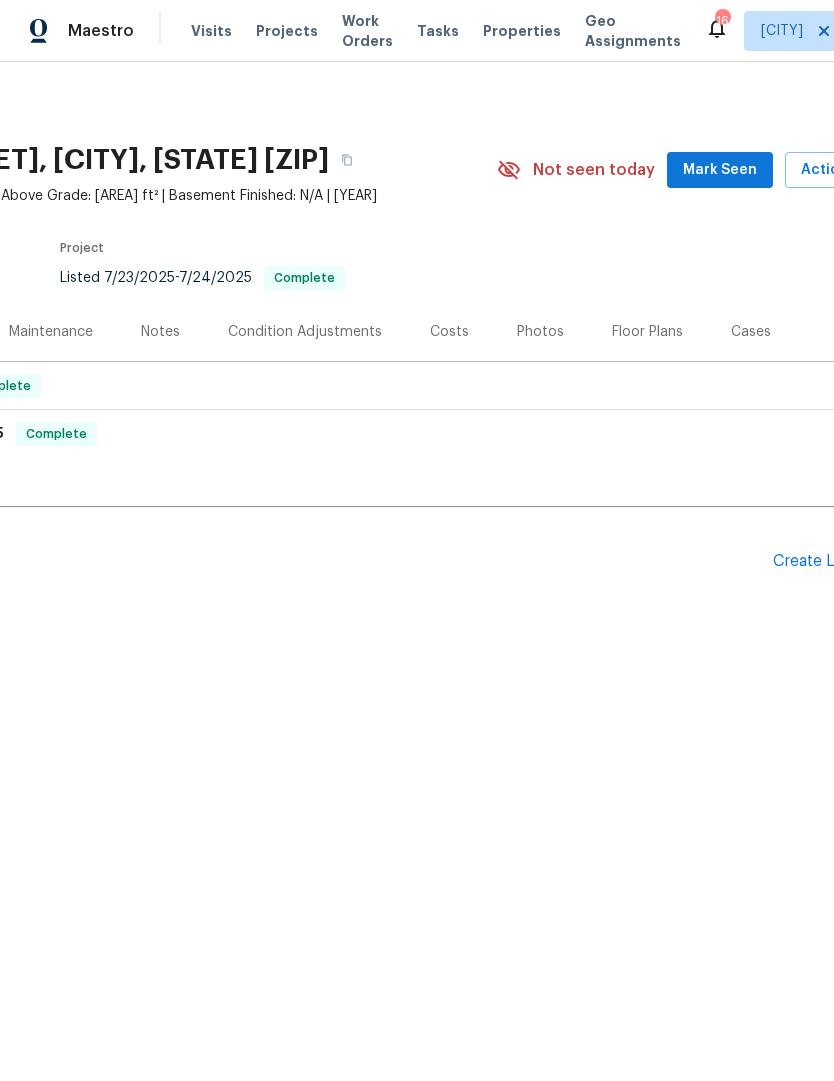 scroll, scrollTop: 0, scrollLeft: 235, axis: horizontal 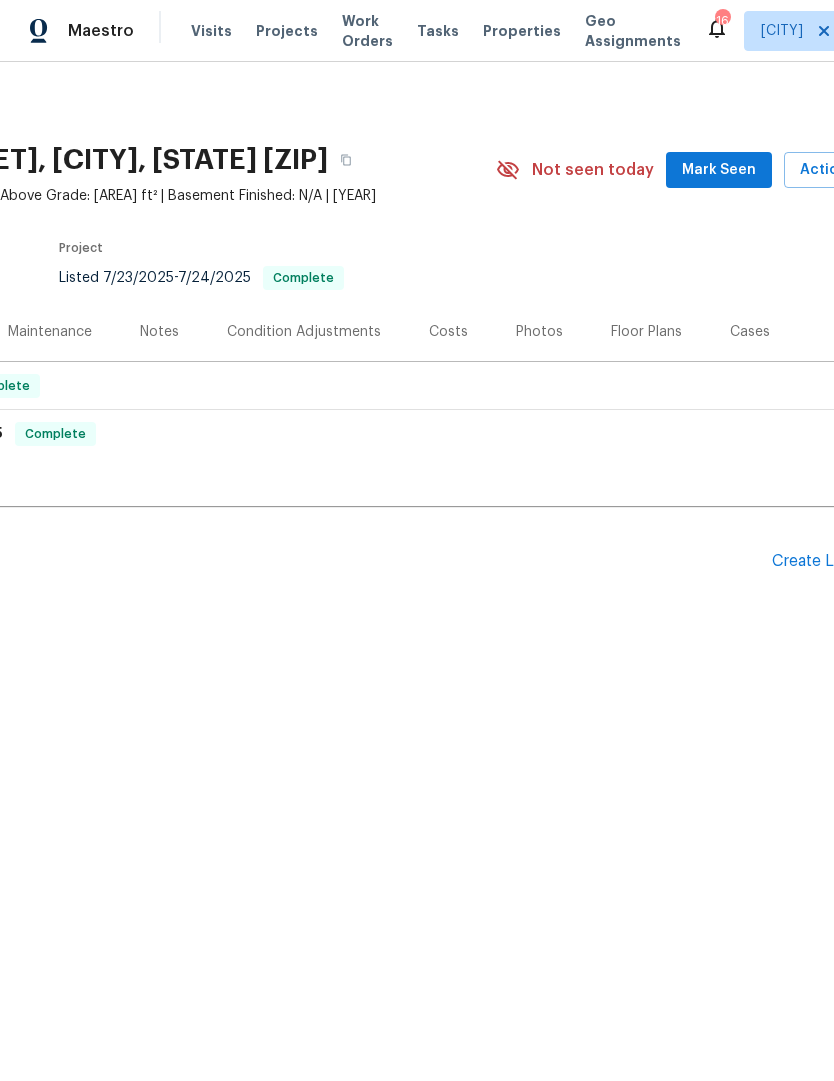 click on "Photos" at bounding box center (539, 333) 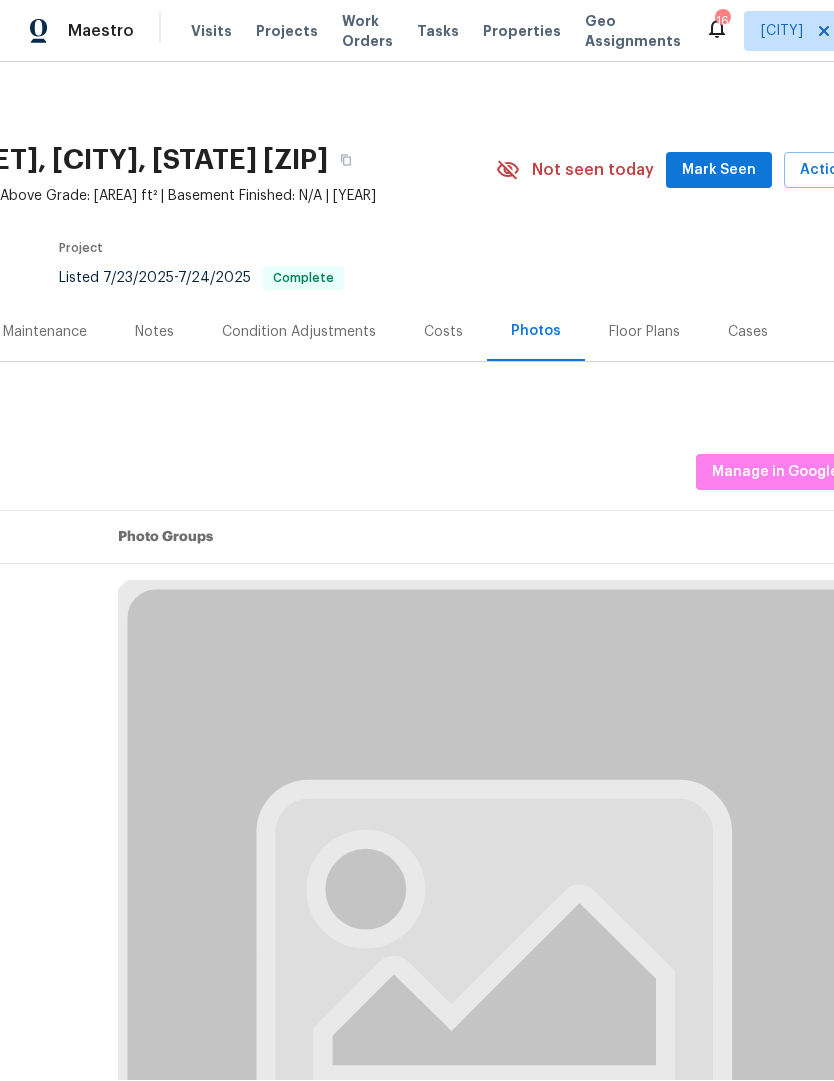 scroll, scrollTop: 1, scrollLeft: 0, axis: vertical 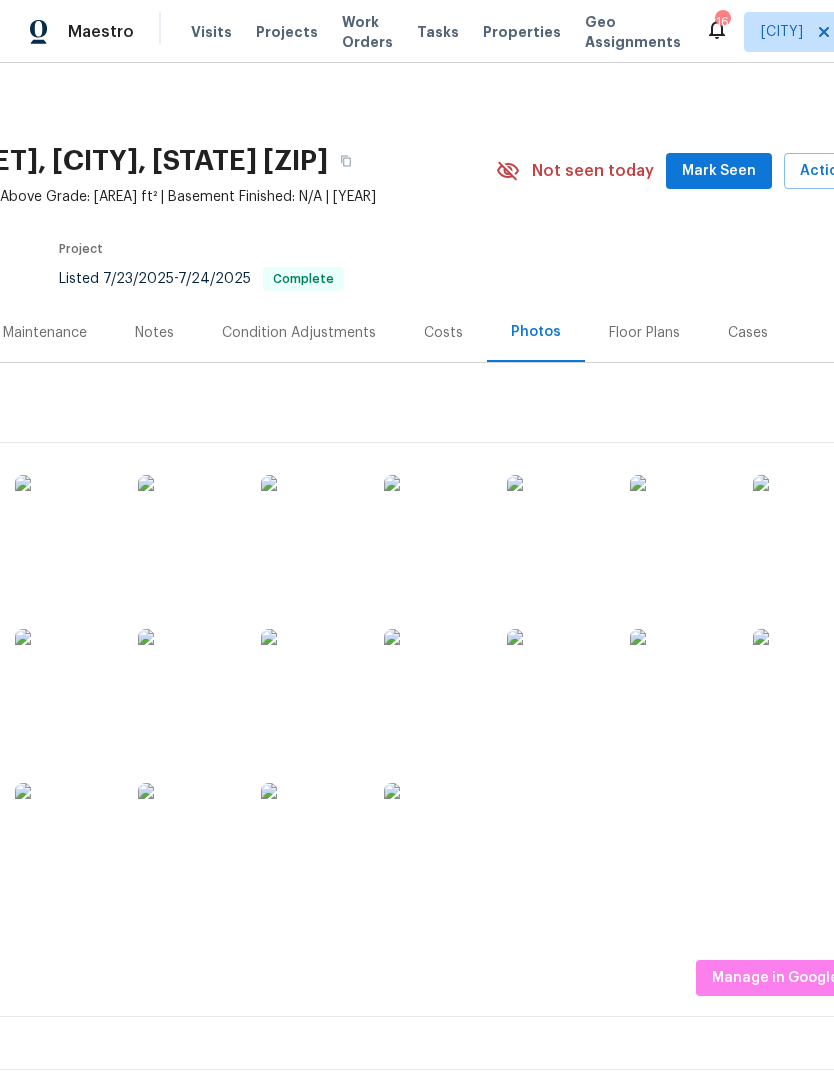 click at bounding box center (65, 525) 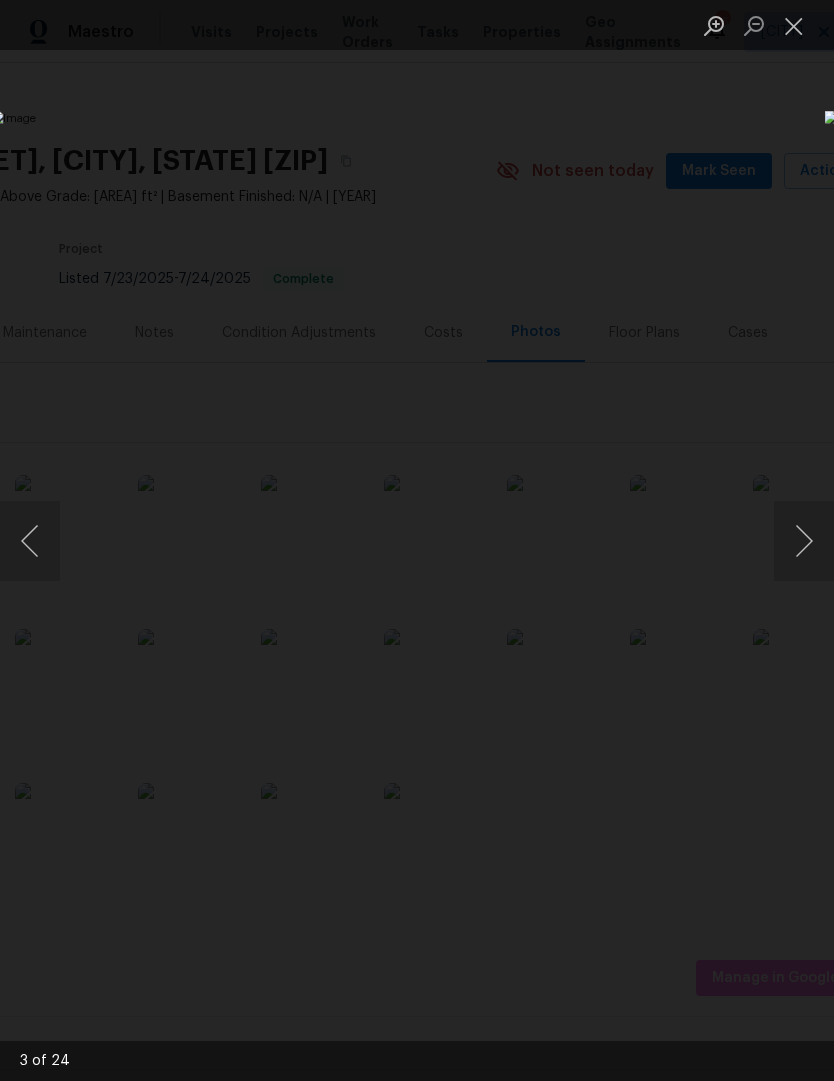 click at bounding box center (804, 541) 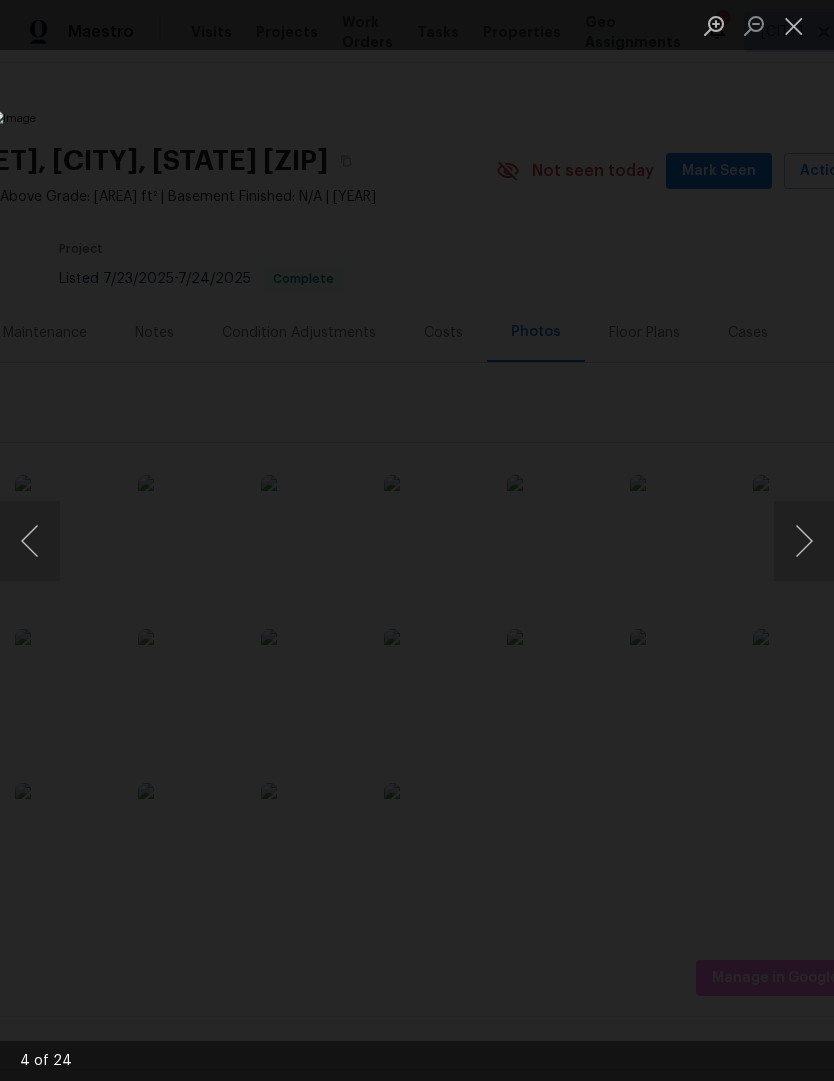 click at bounding box center (804, 541) 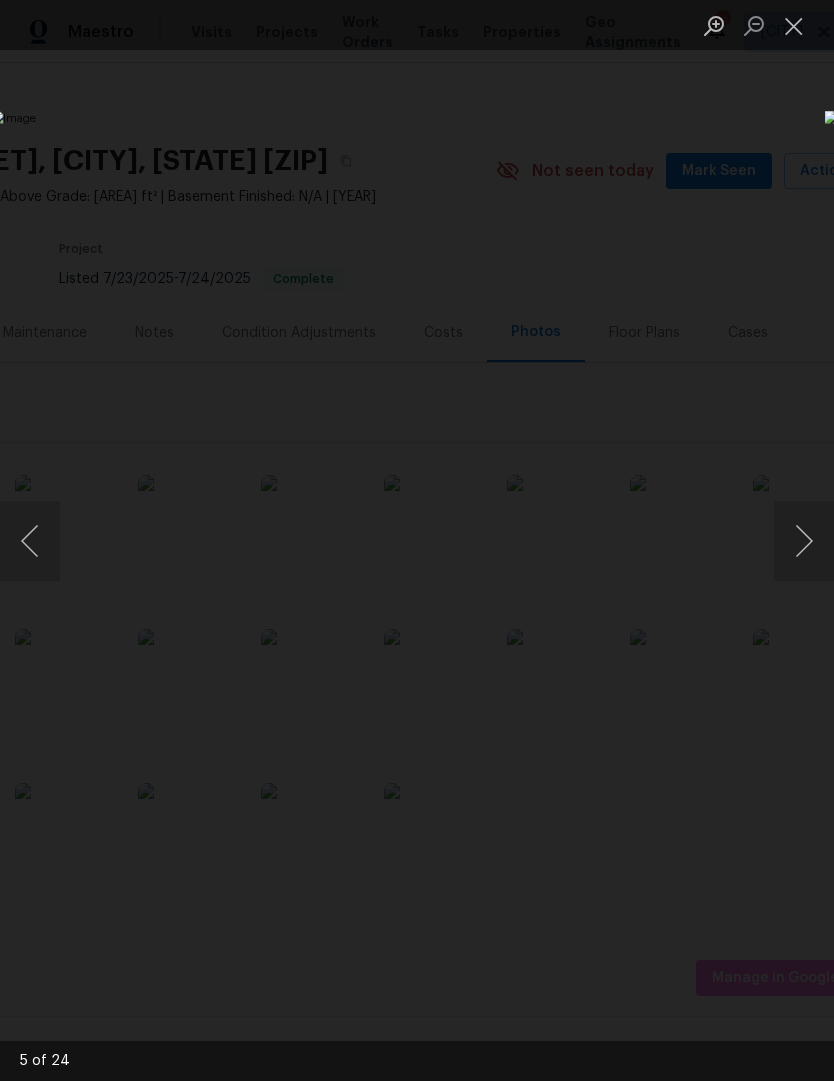 click at bounding box center [804, 541] 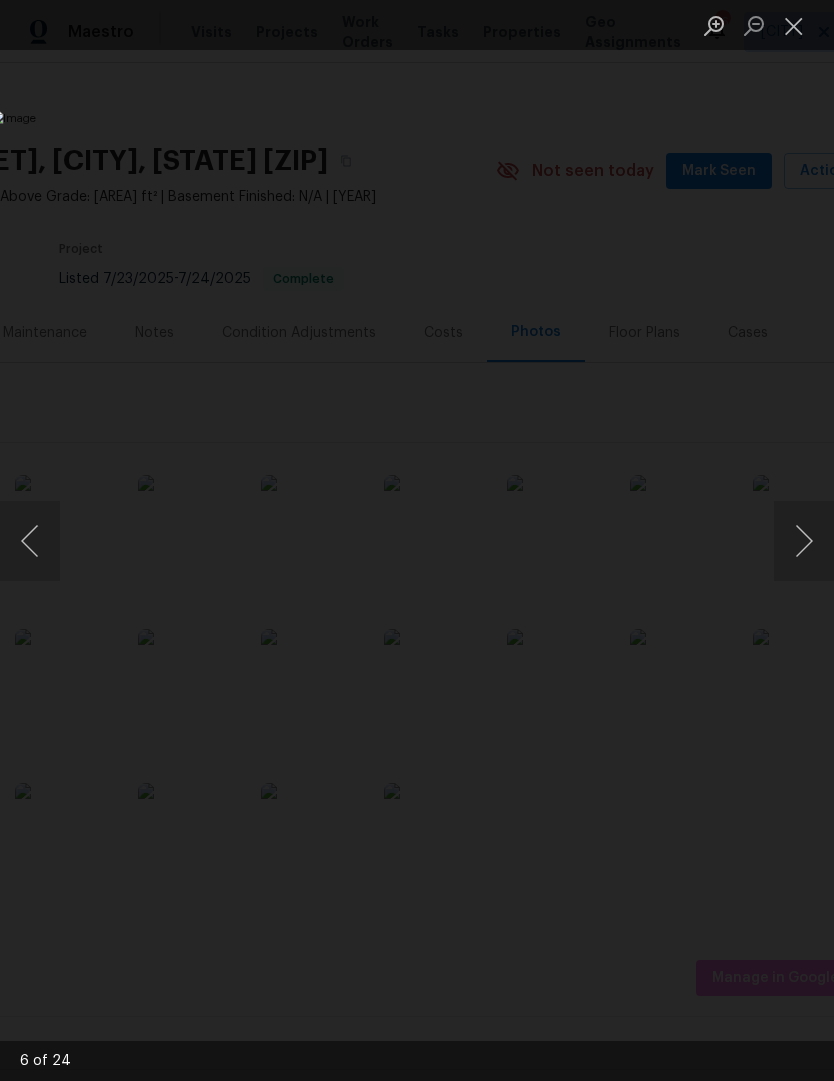 click at bounding box center [804, 541] 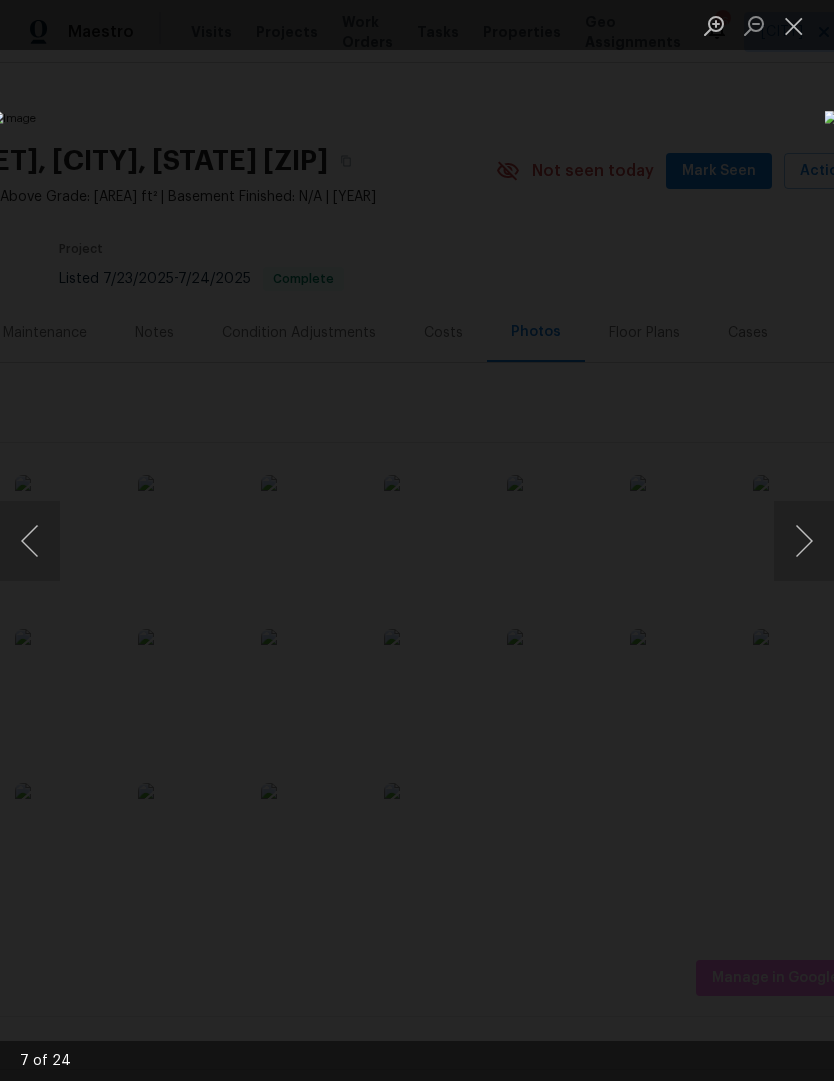 click at bounding box center (804, 541) 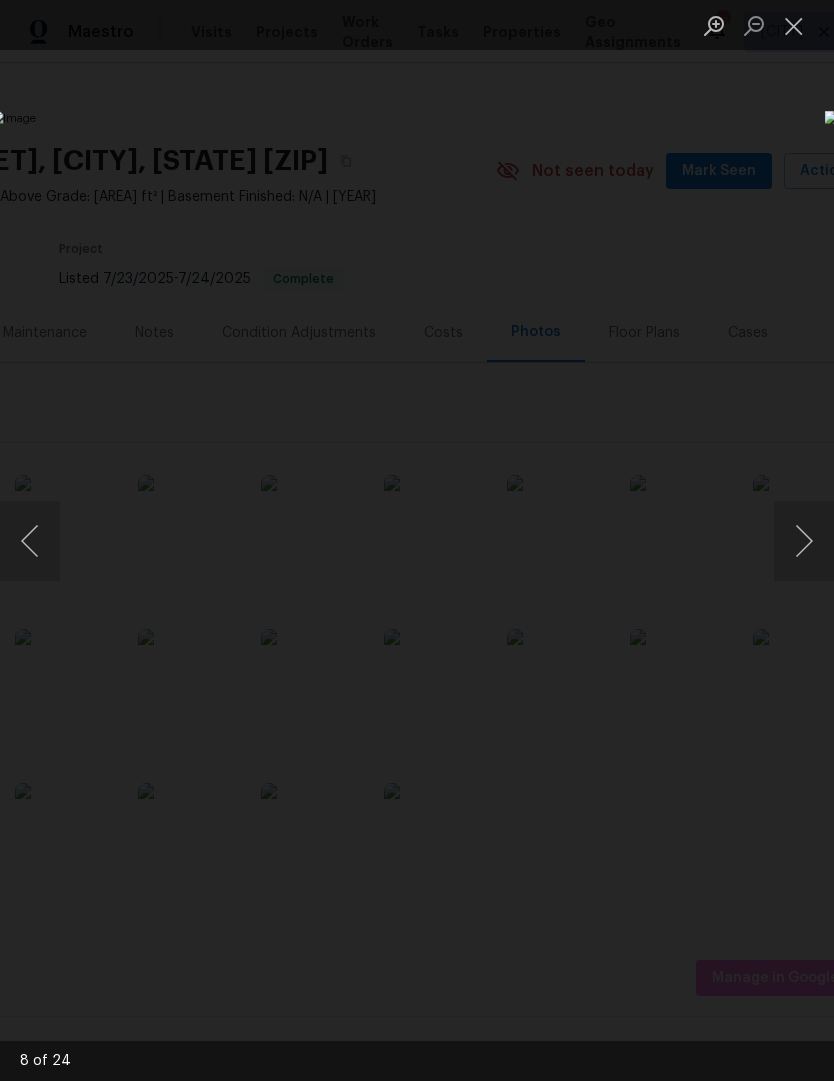 click at bounding box center (804, 541) 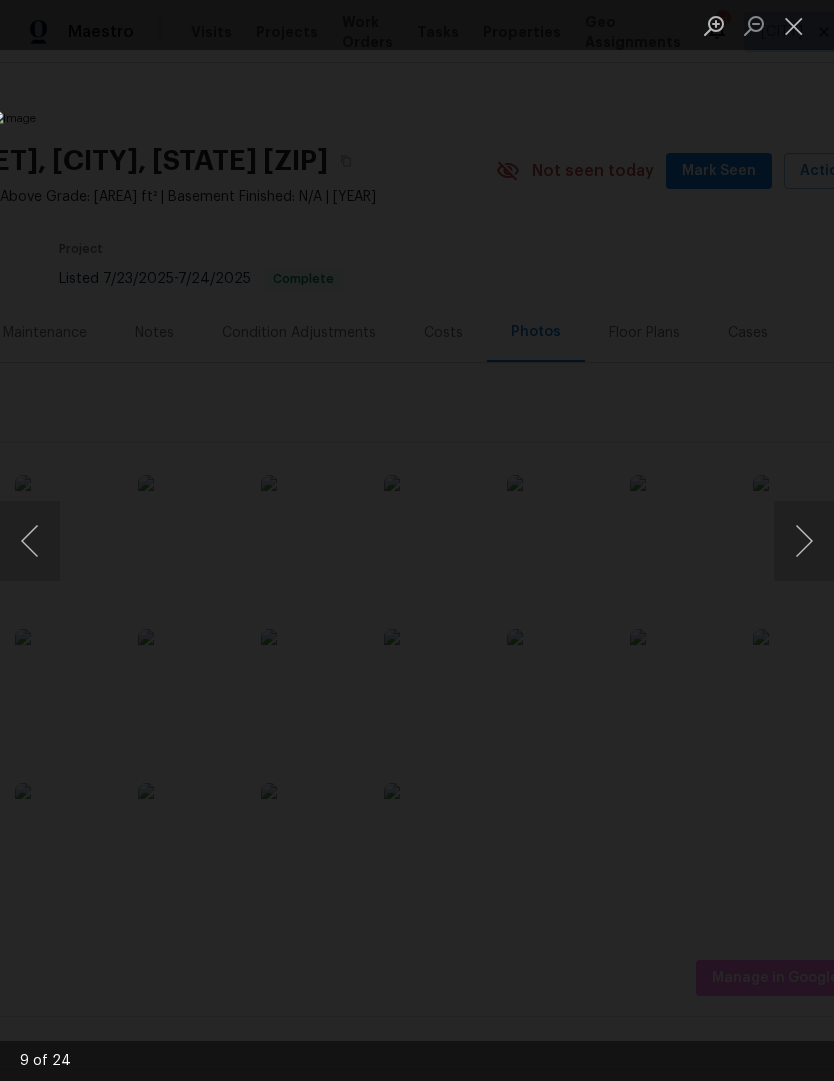 click at bounding box center (804, 541) 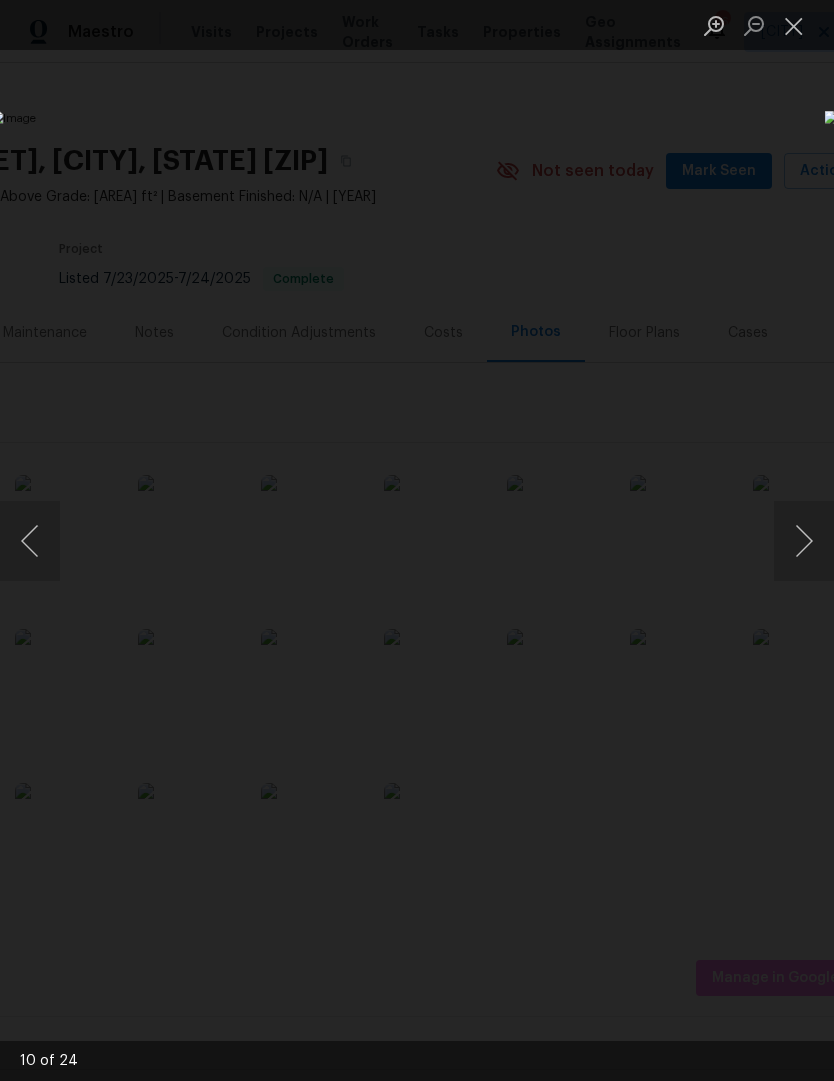 click at bounding box center (804, 541) 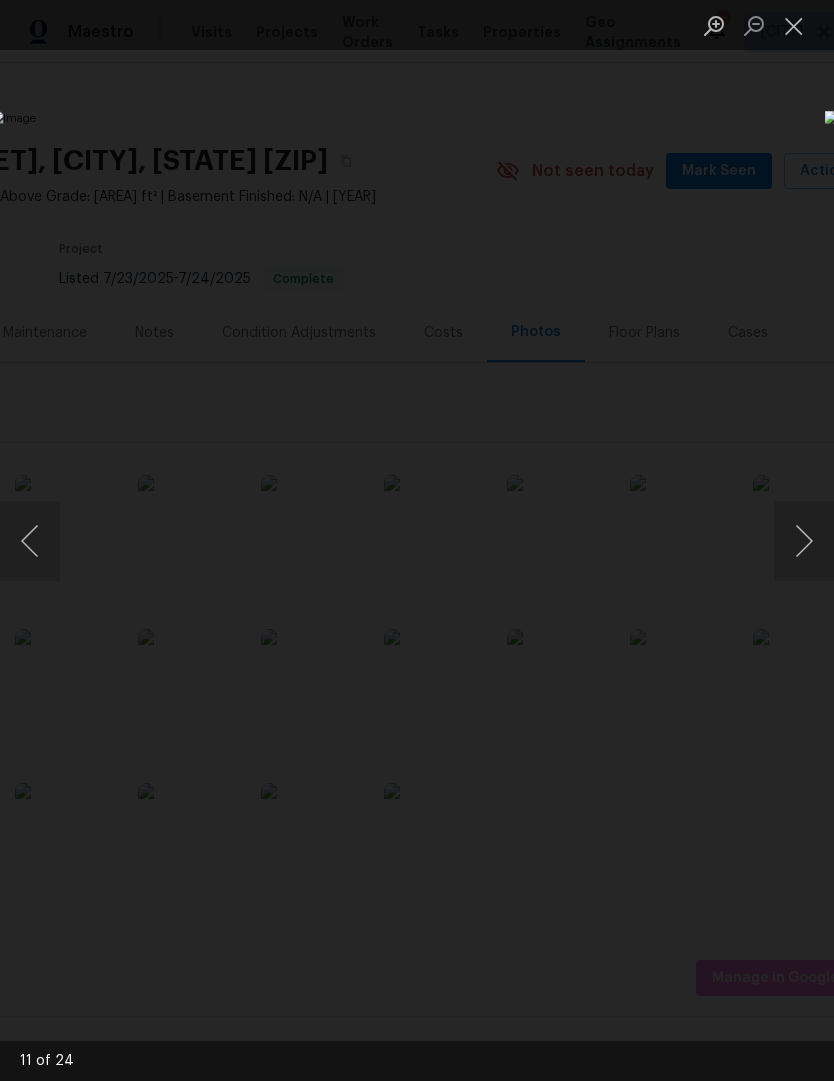 click at bounding box center [804, 541] 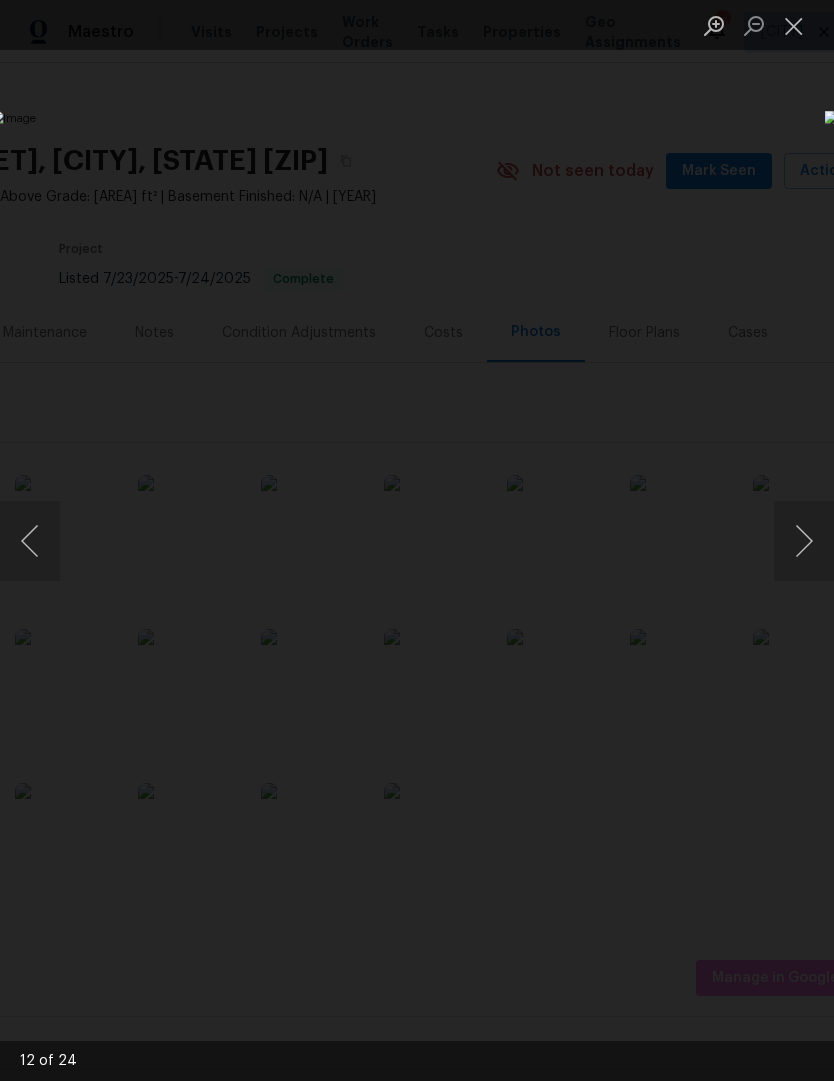 click at bounding box center [804, 541] 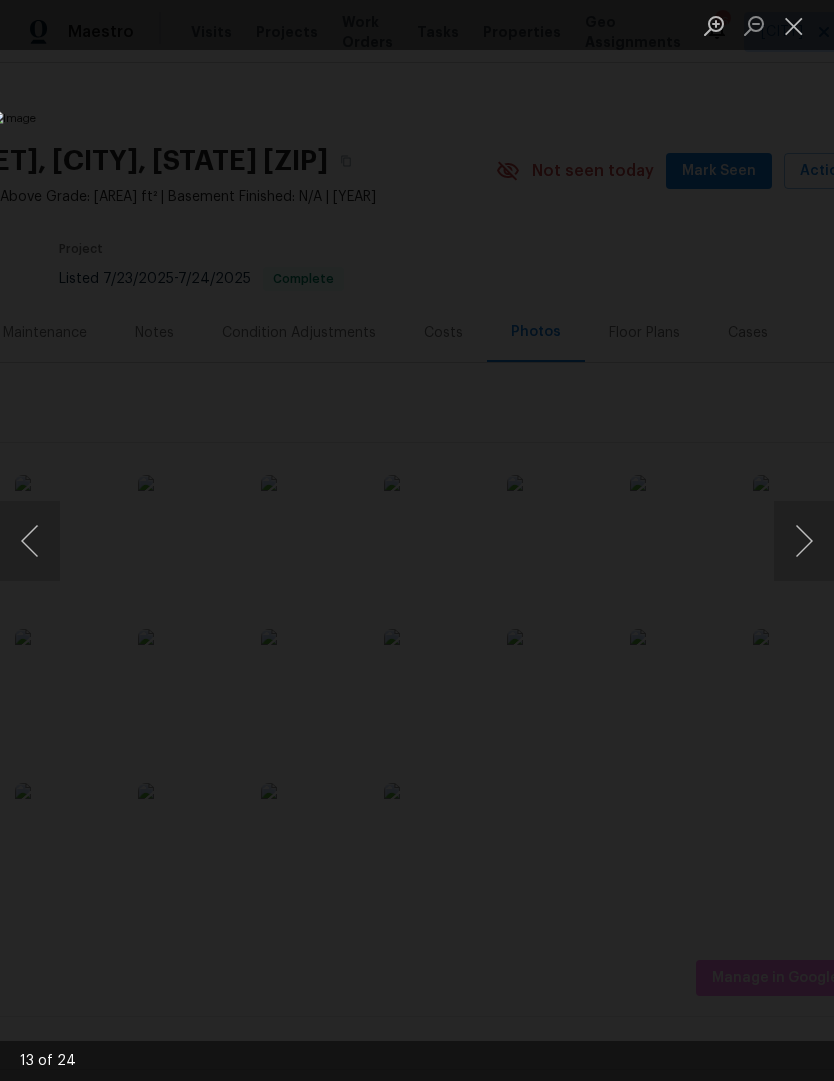 click at bounding box center [804, 541] 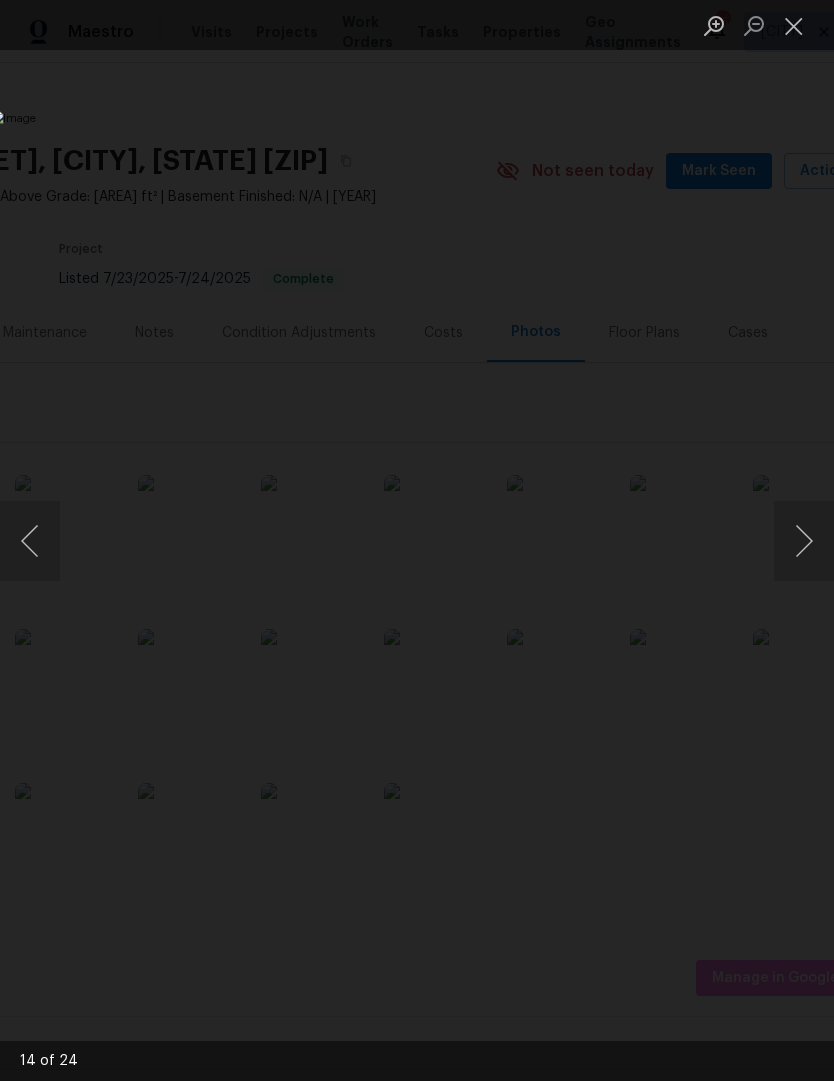 click at bounding box center (804, 541) 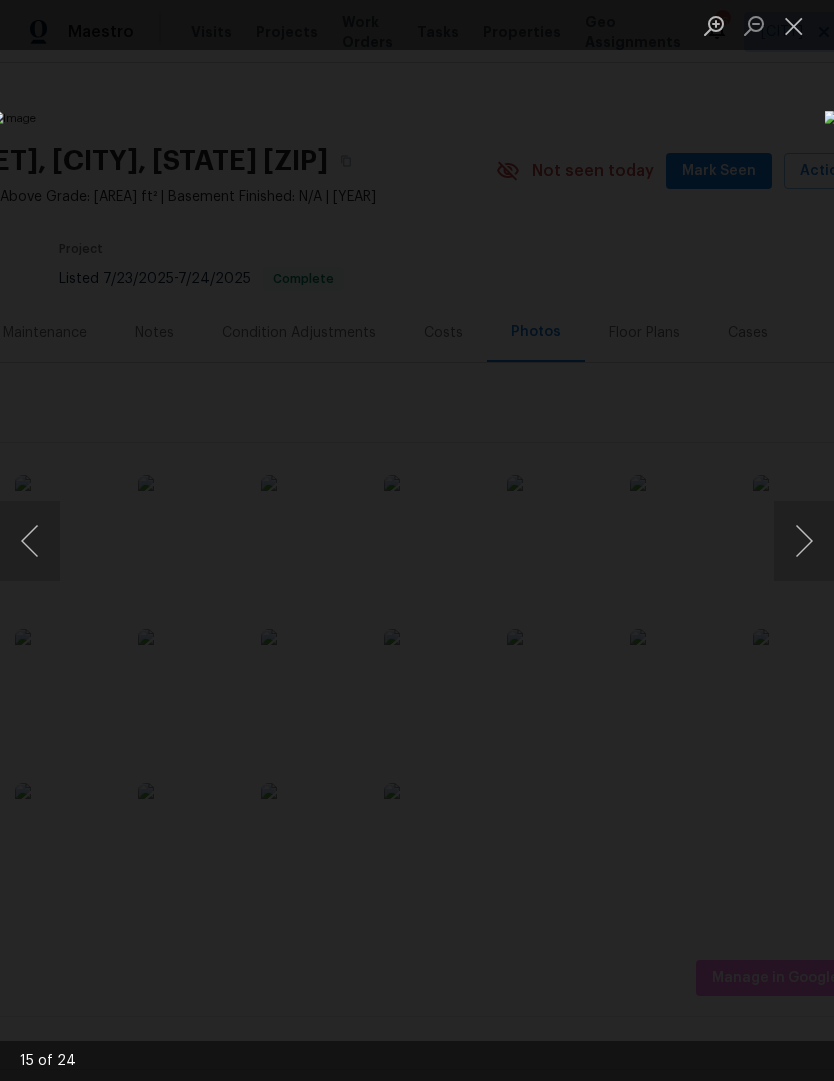 click at bounding box center (804, 541) 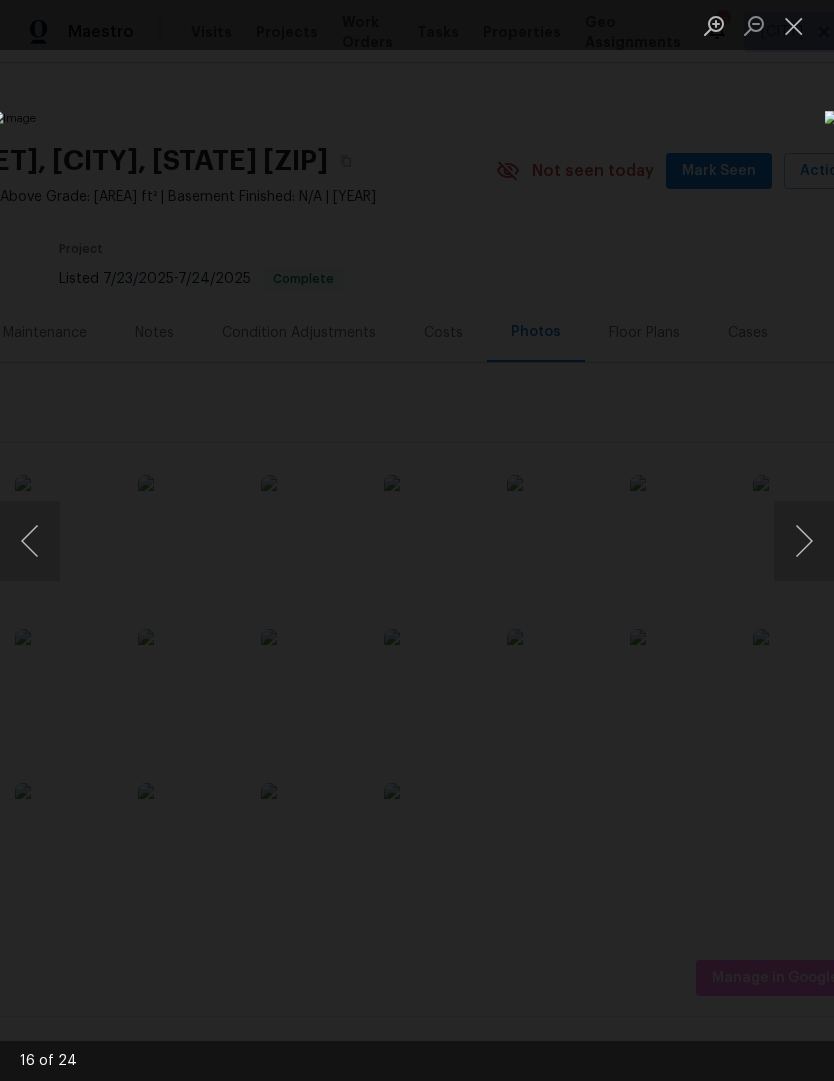 click at bounding box center (804, 541) 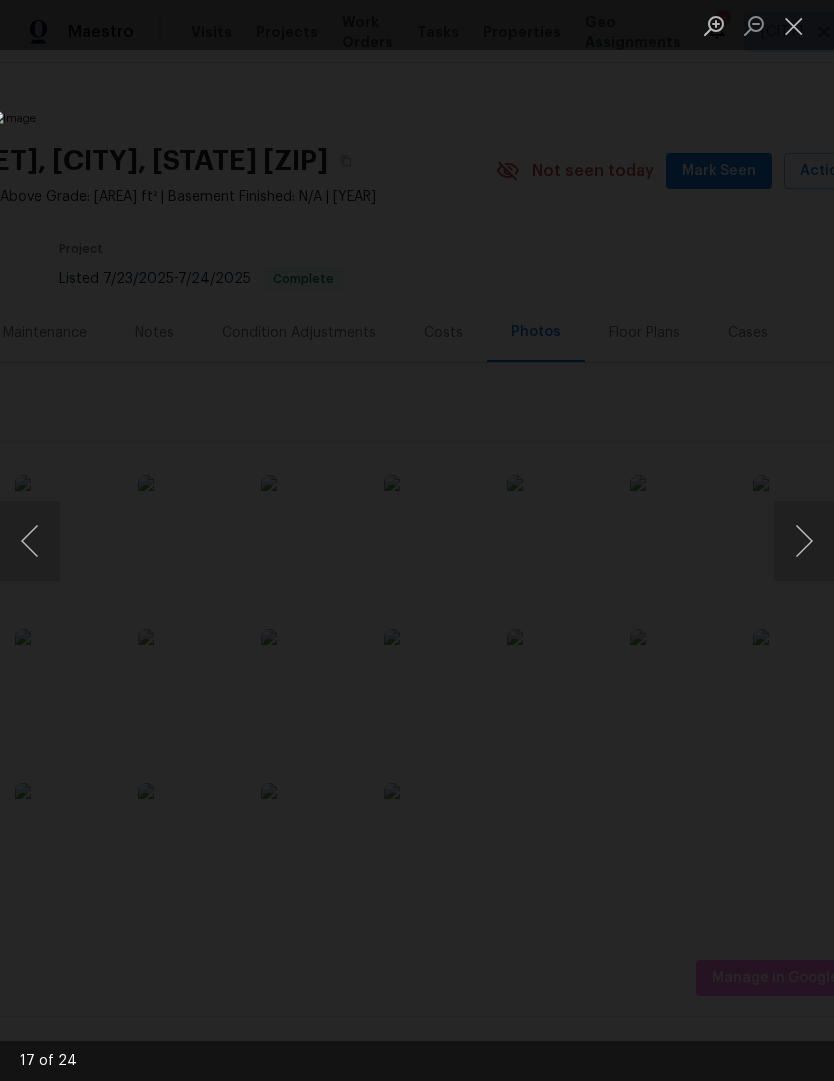 click at bounding box center (804, 541) 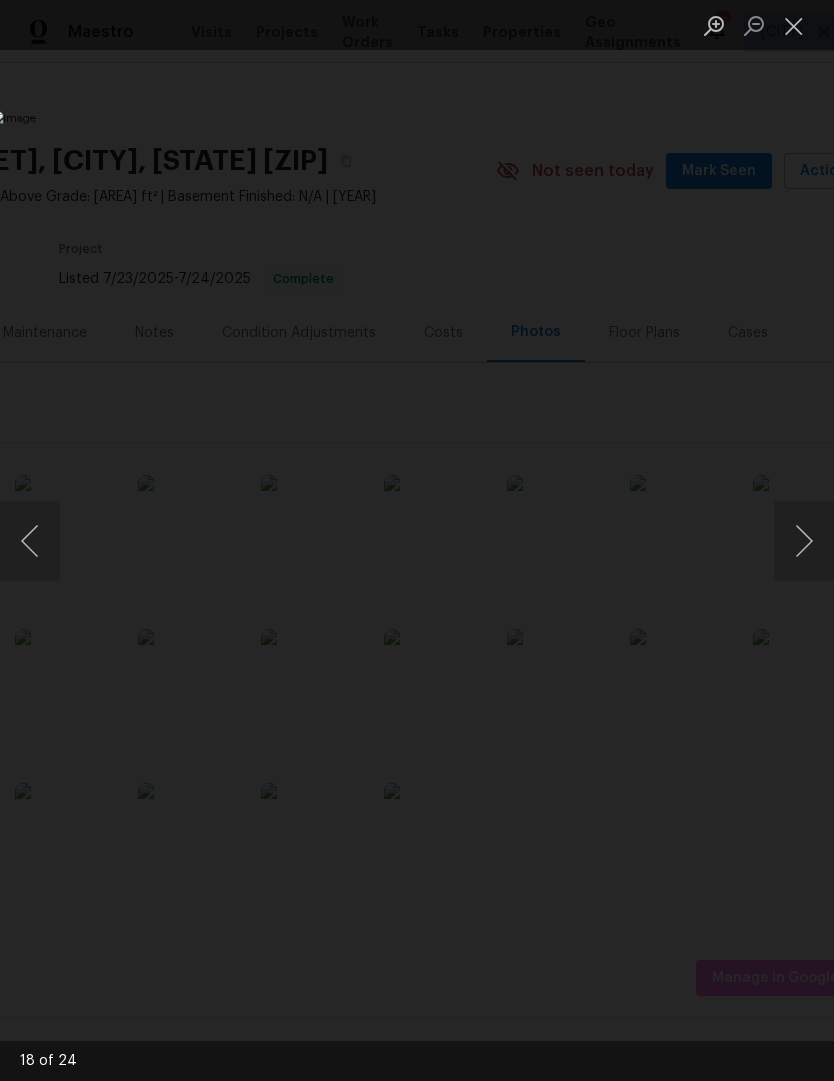 click at bounding box center (804, 541) 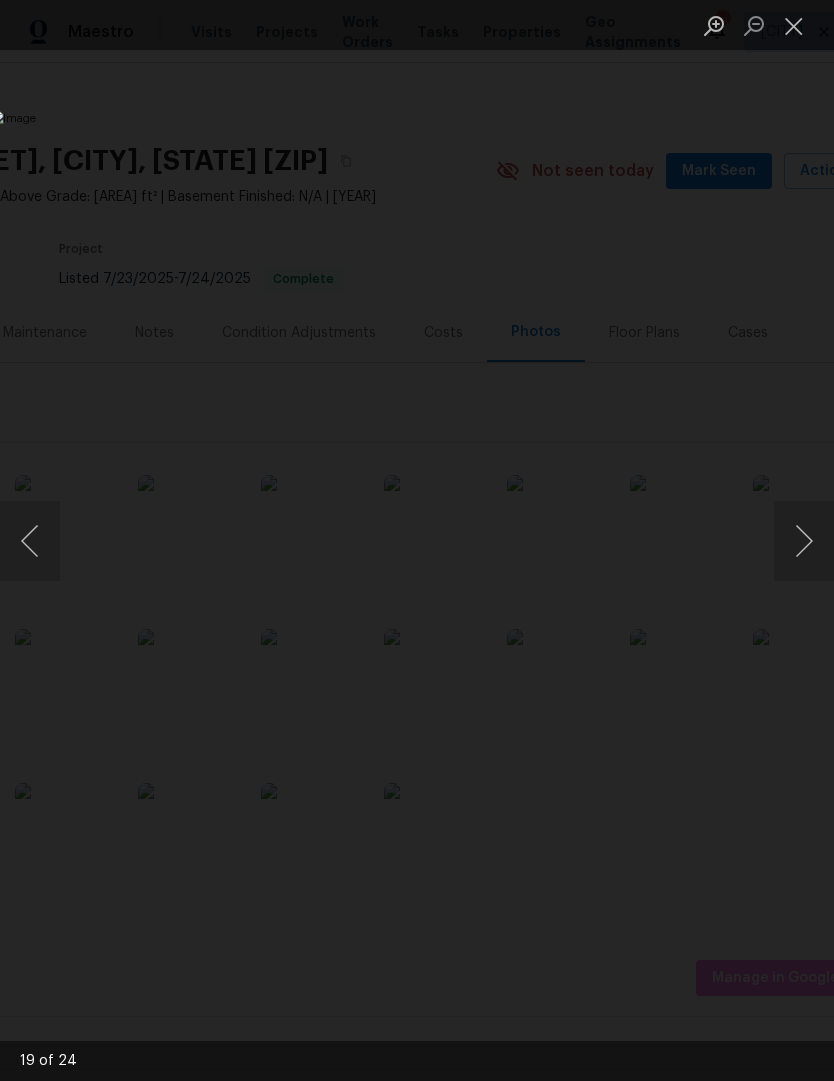 click at bounding box center (804, 541) 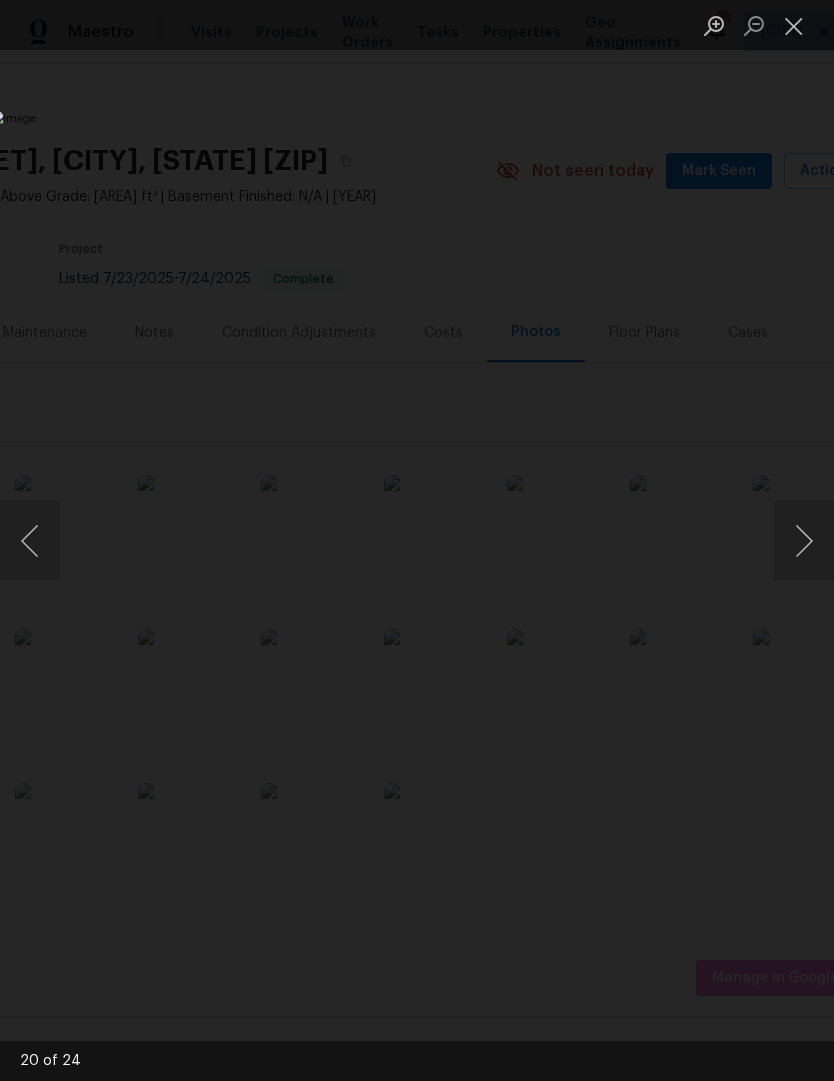 click at bounding box center [804, 541] 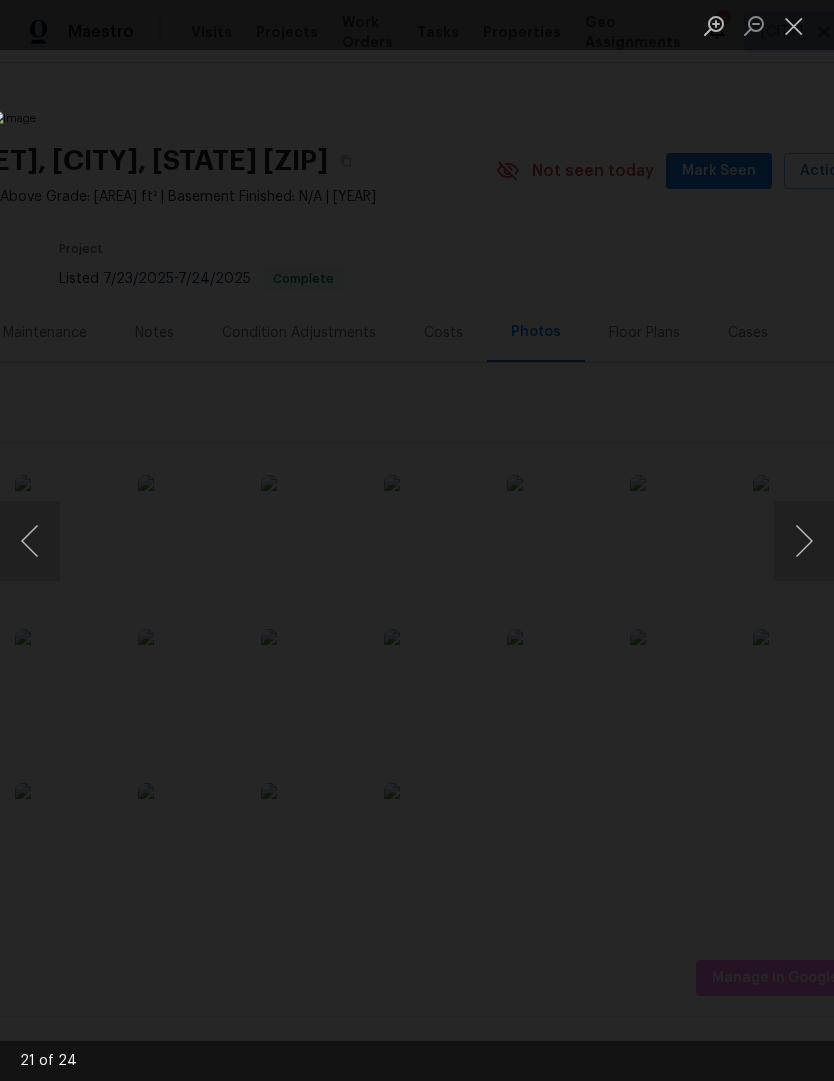 click at bounding box center (804, 541) 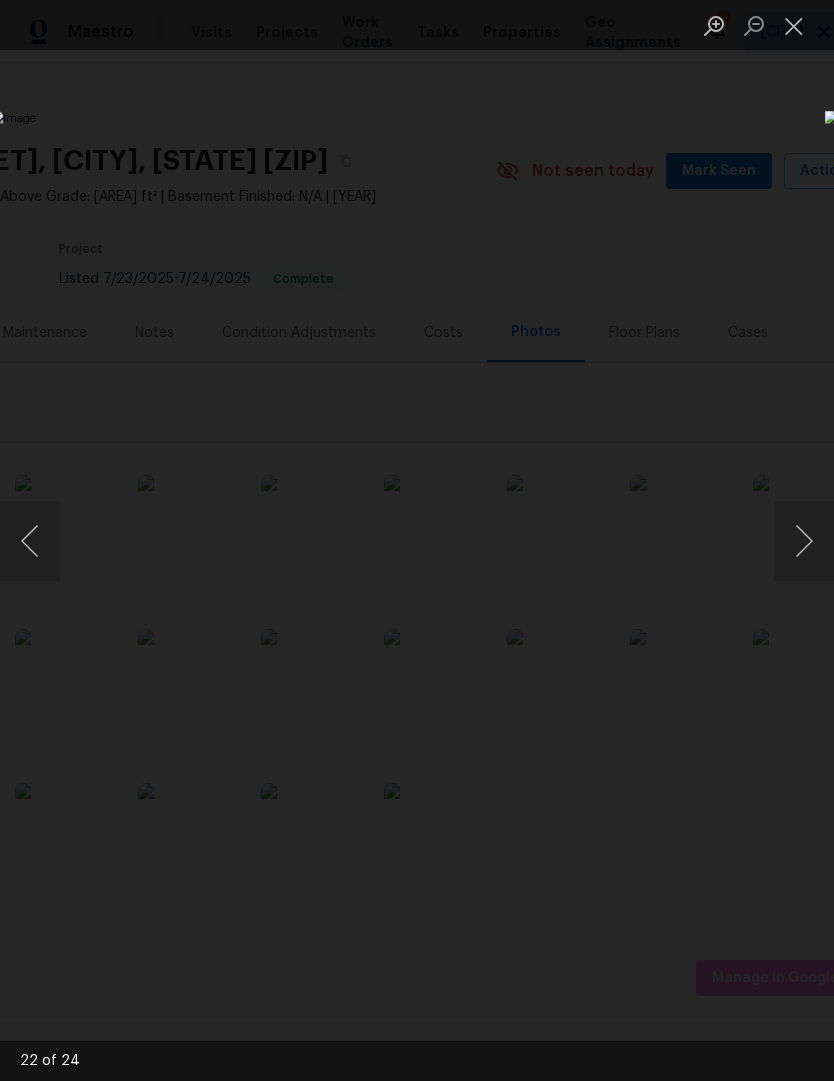 click at bounding box center [804, 541] 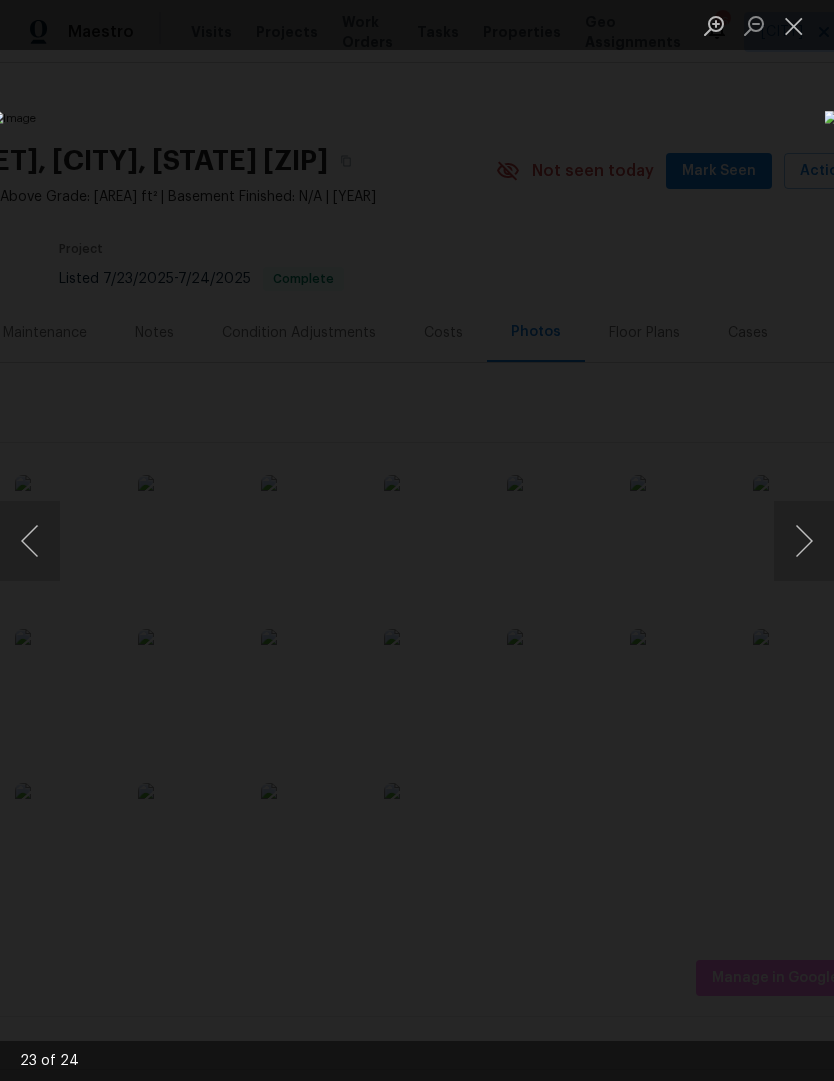 click at bounding box center [804, 541] 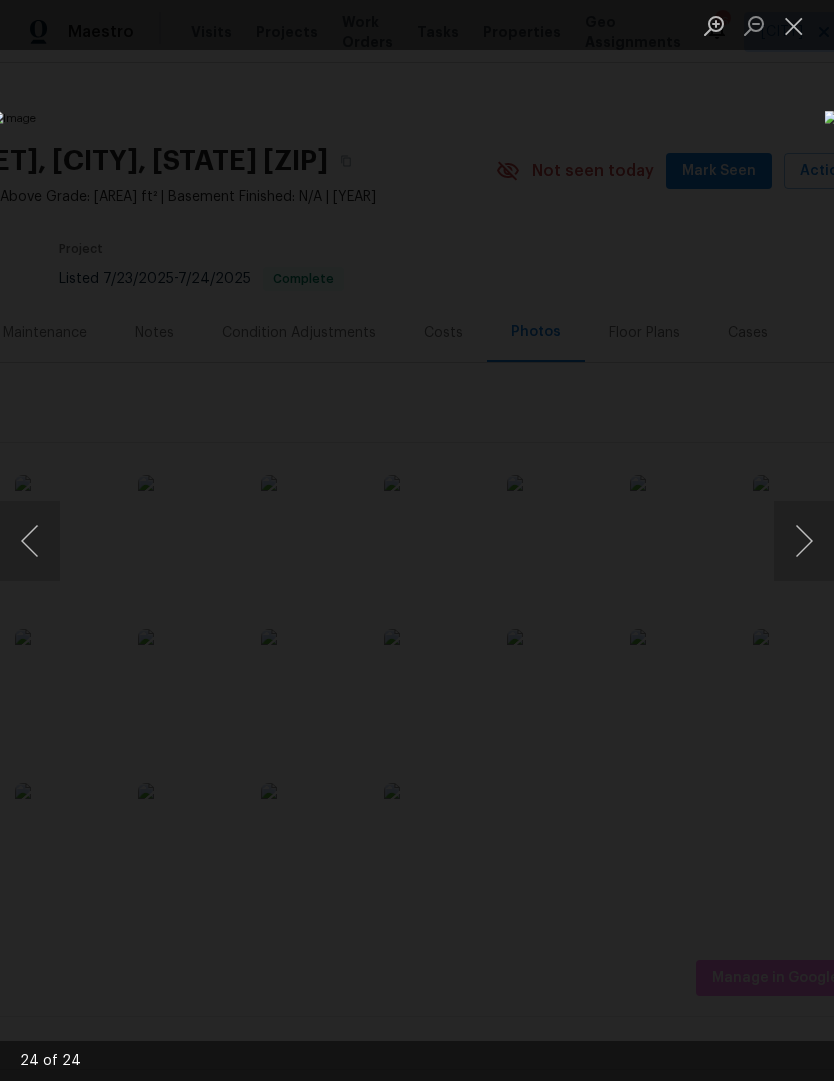click at bounding box center (804, 541) 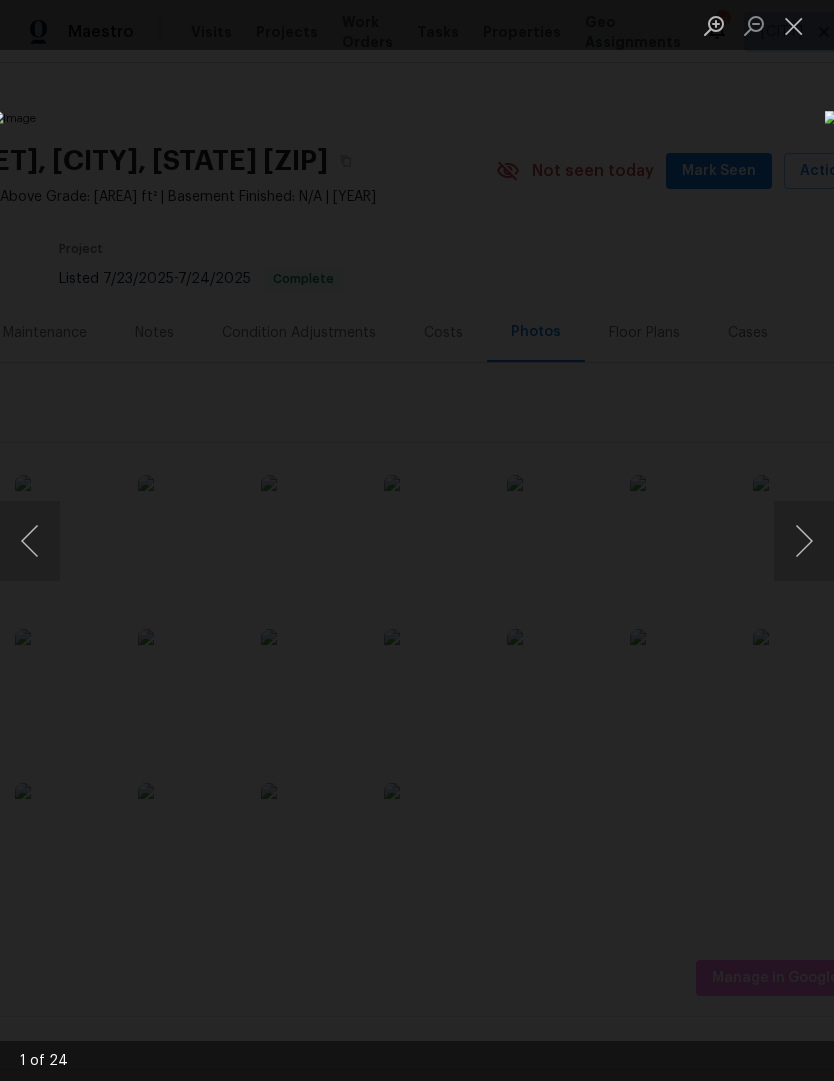 click at bounding box center [804, 541] 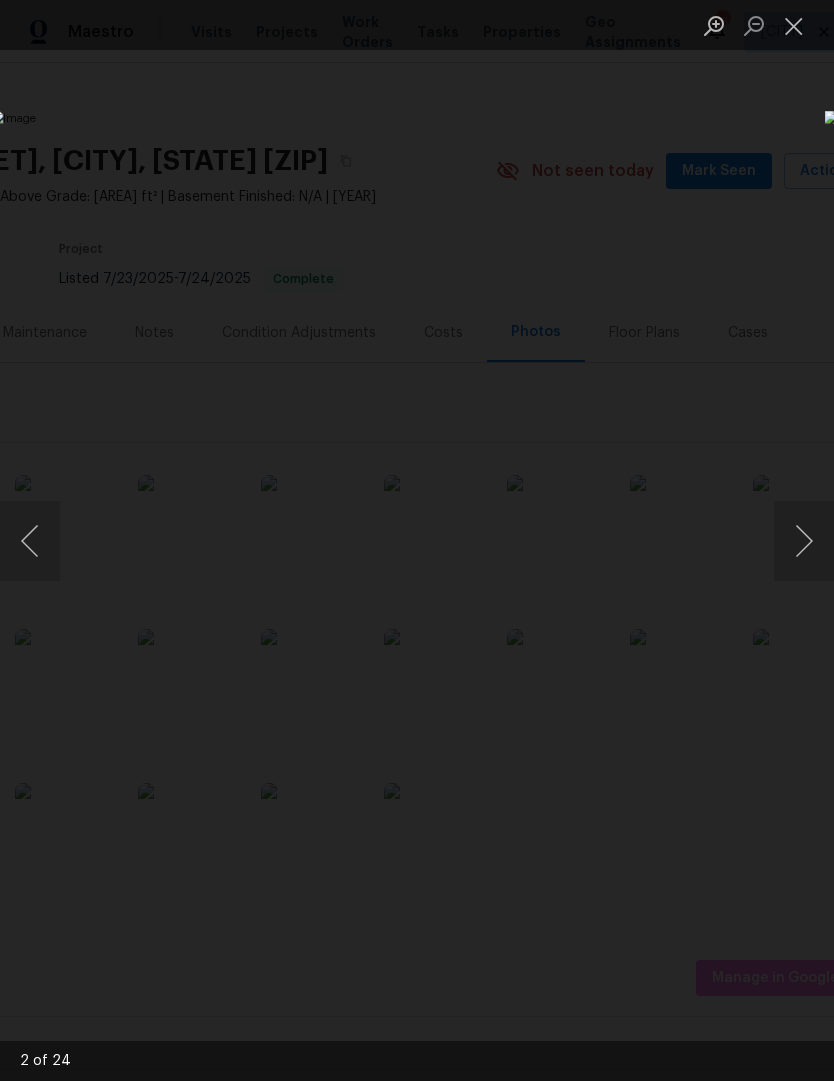 click at bounding box center [804, 541] 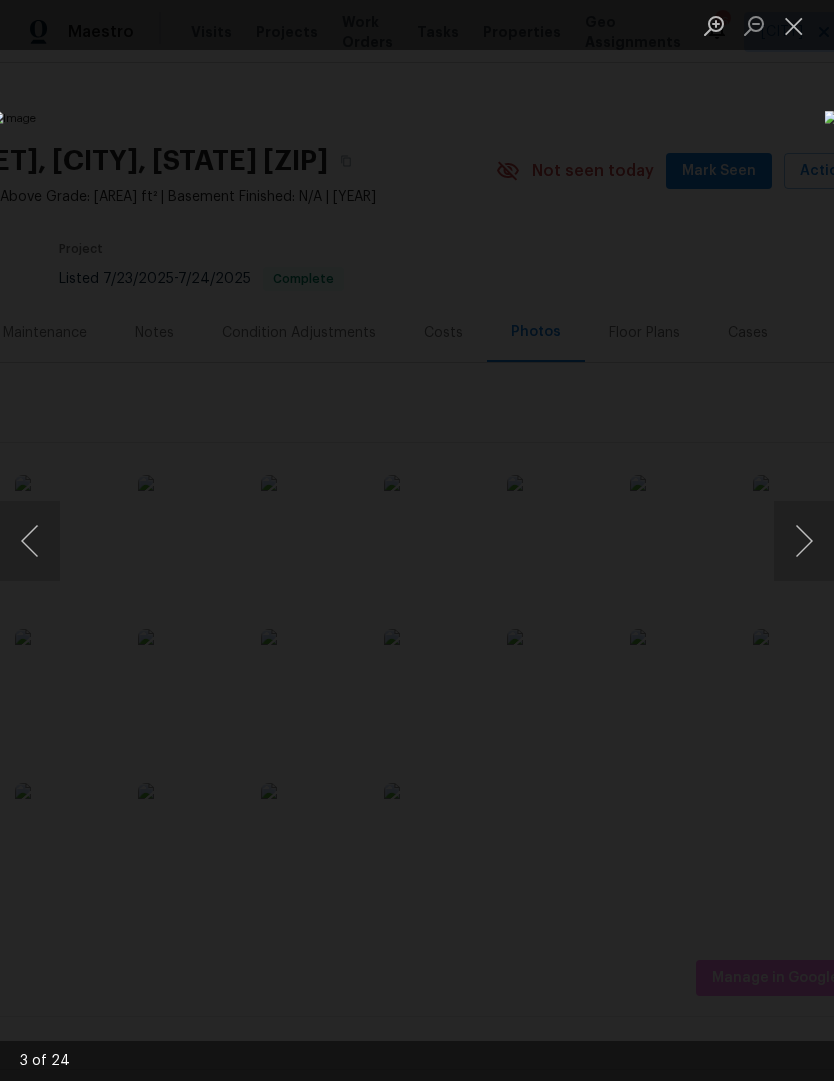 click at bounding box center (804, 541) 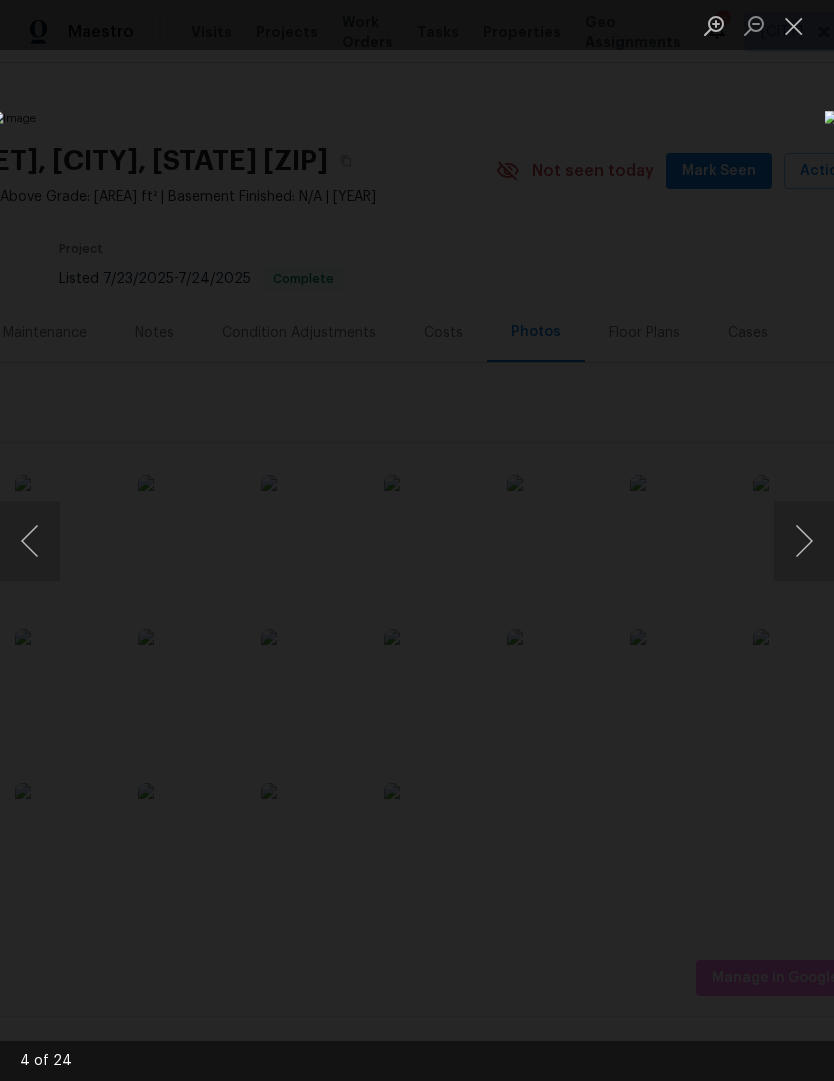 click at bounding box center [804, 541] 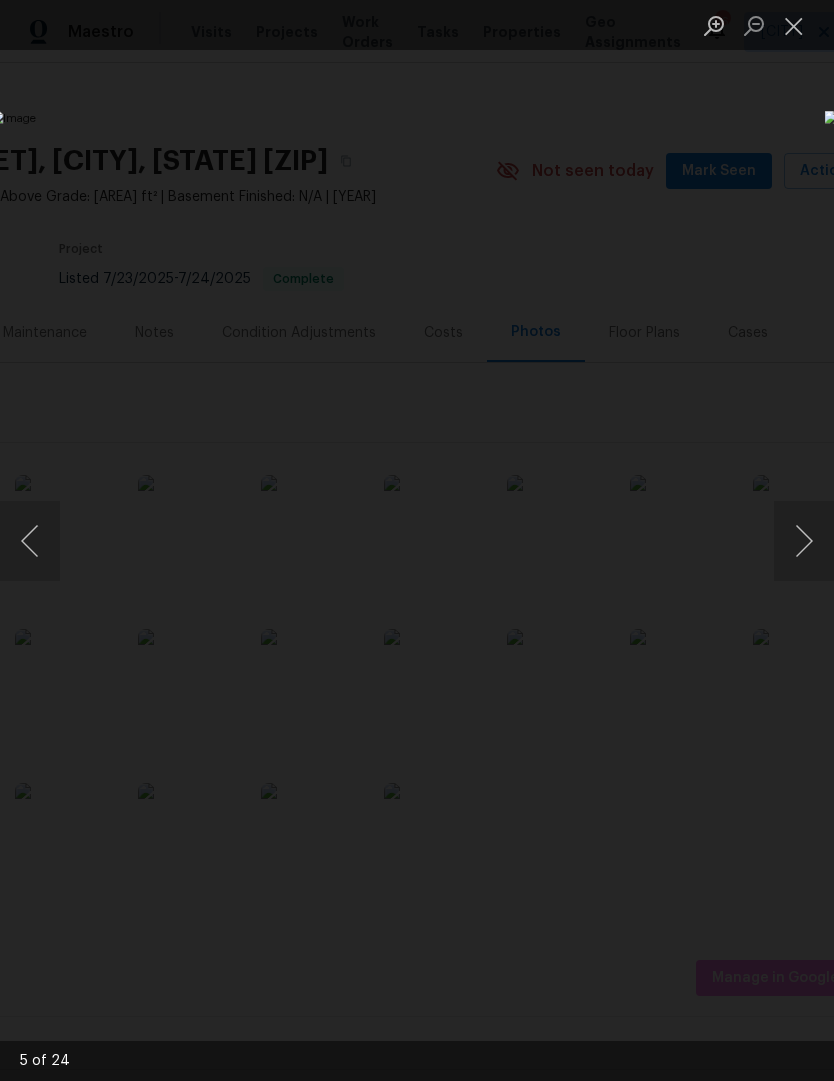 click at bounding box center (804, 541) 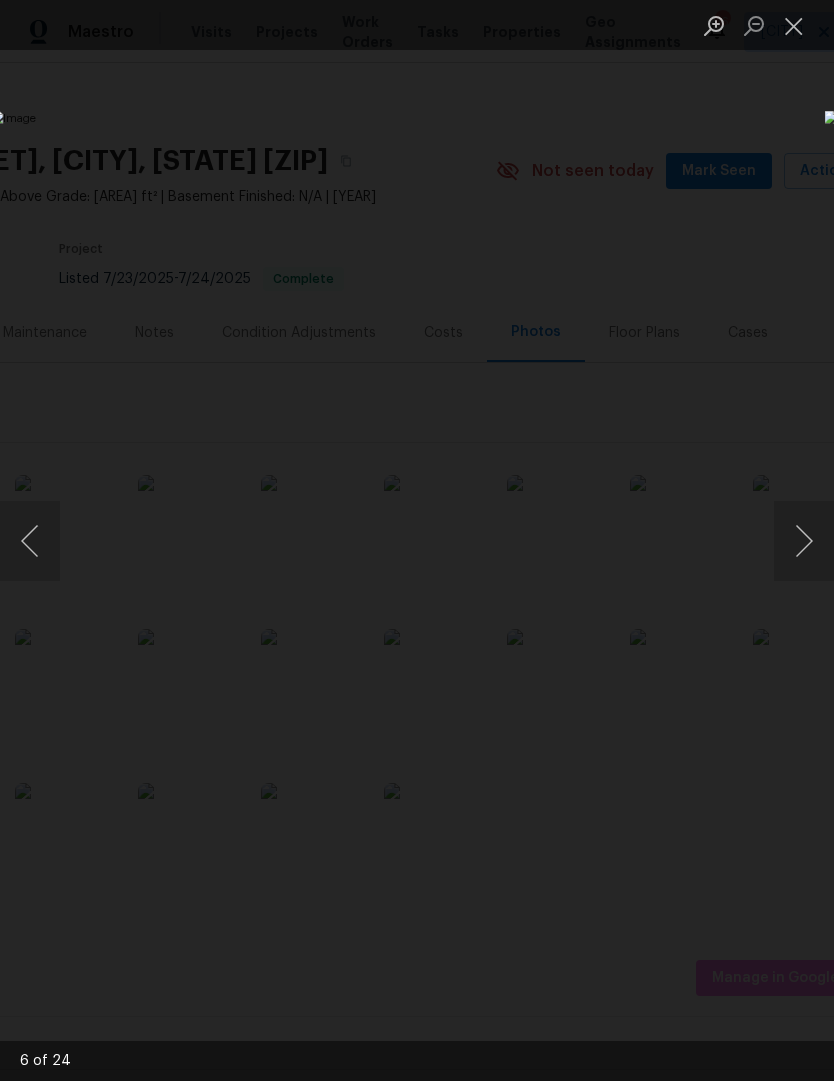 click at bounding box center (804, 541) 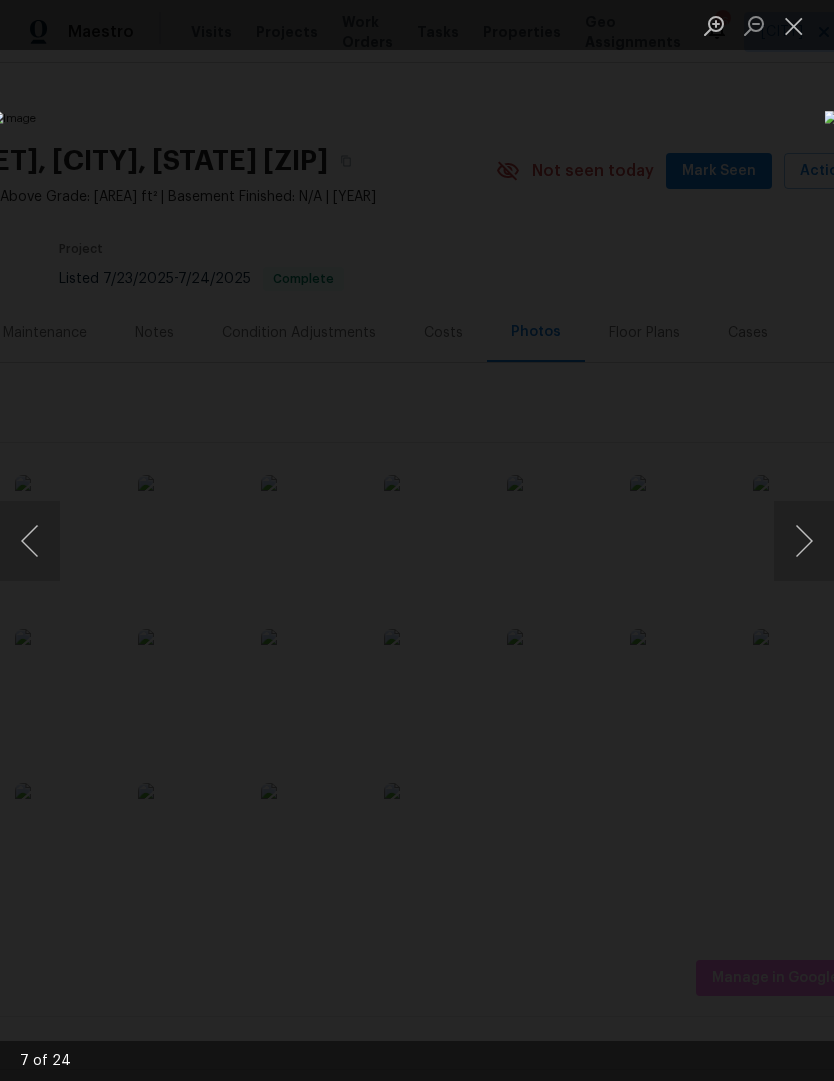click at bounding box center [804, 541] 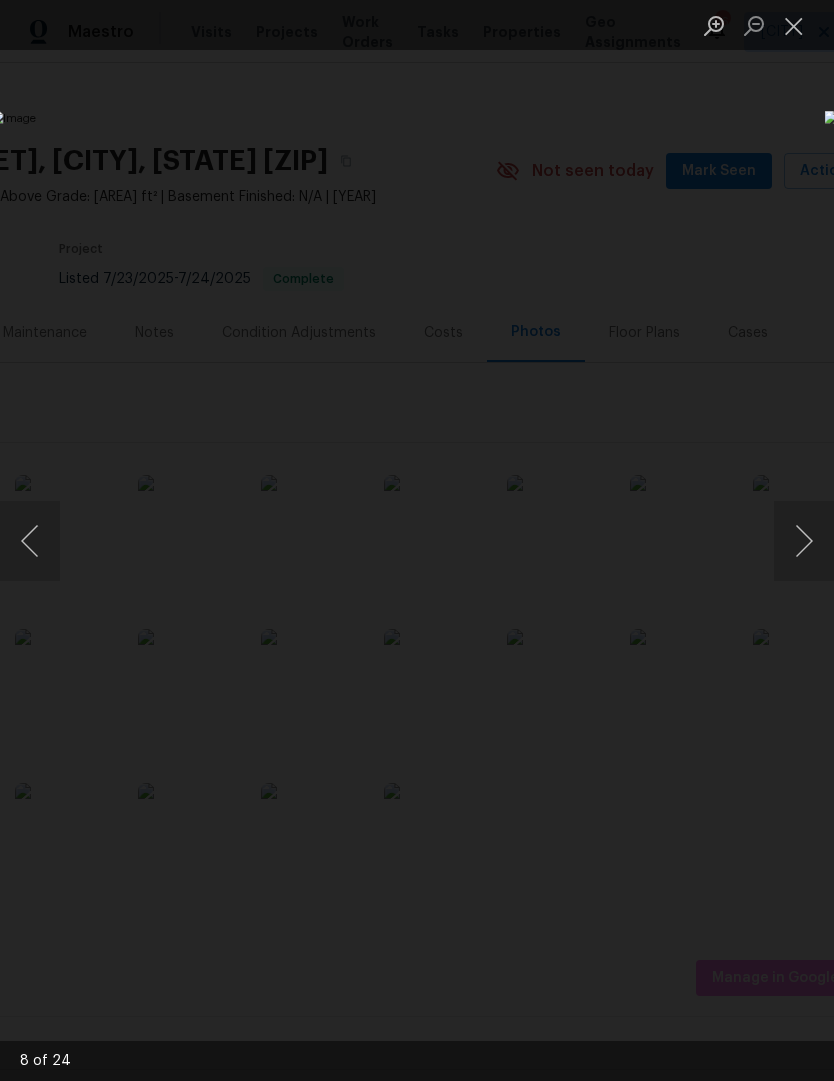 click at bounding box center [804, 541] 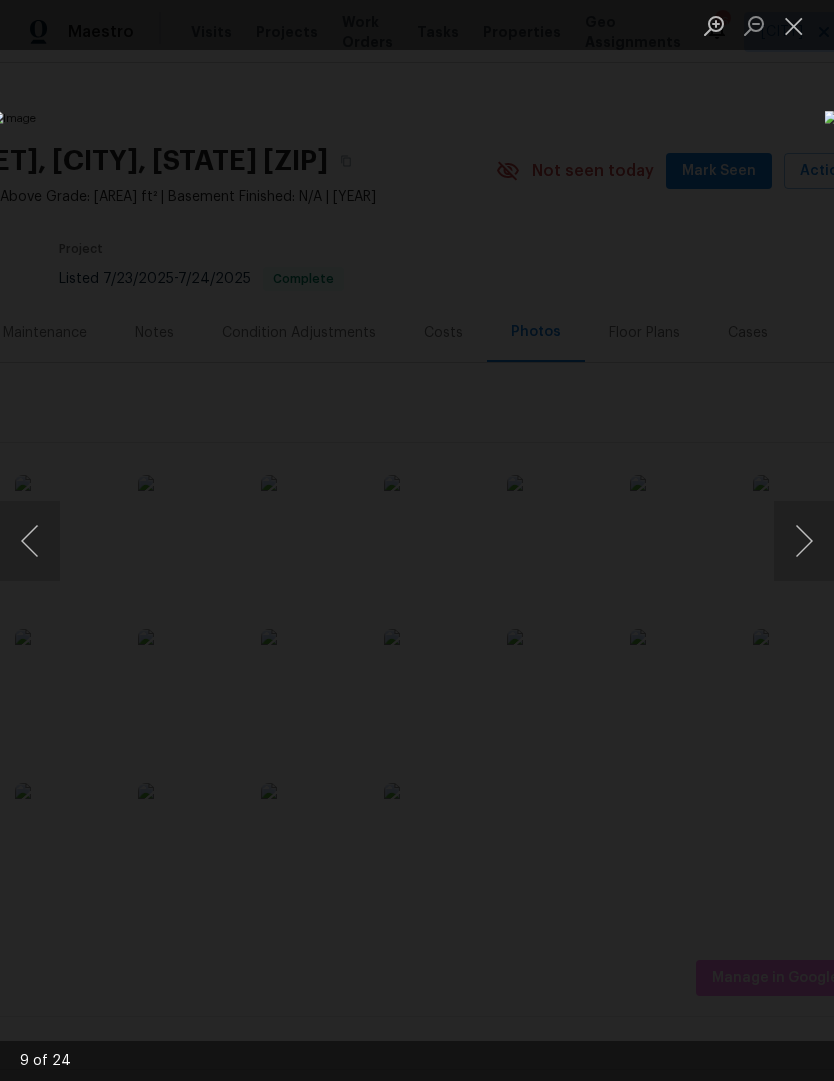 click at bounding box center (804, 541) 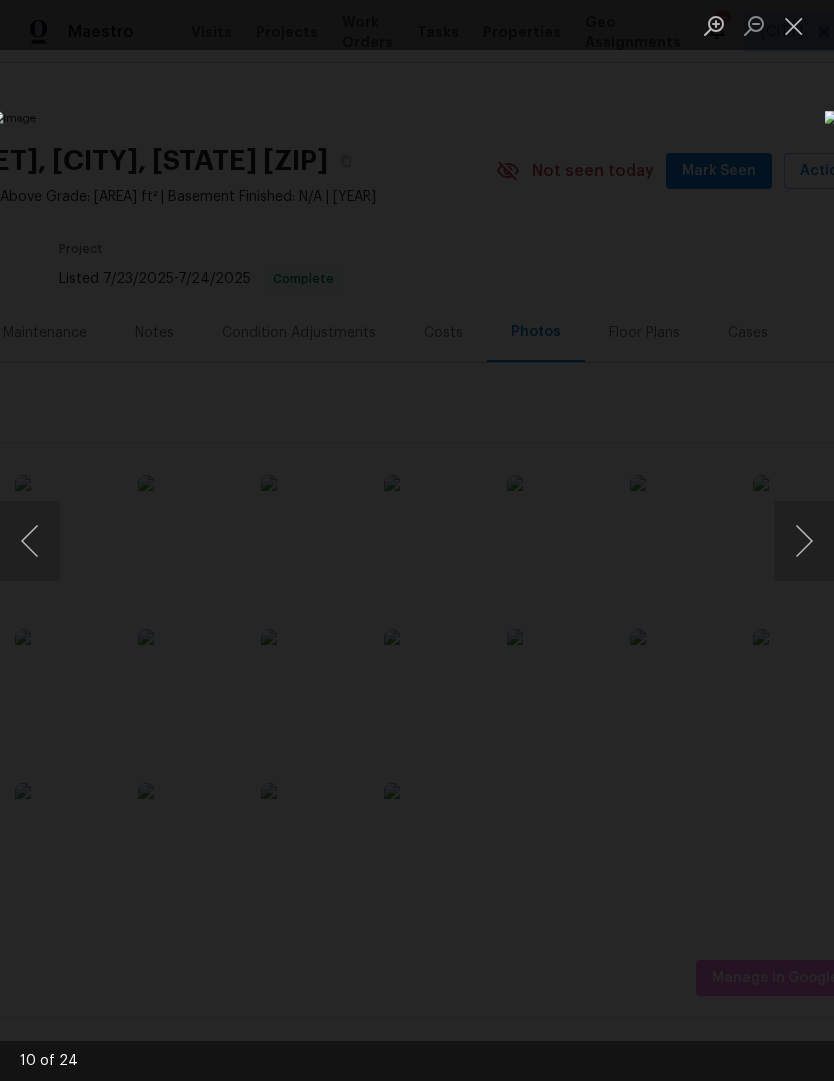 click at bounding box center (804, 541) 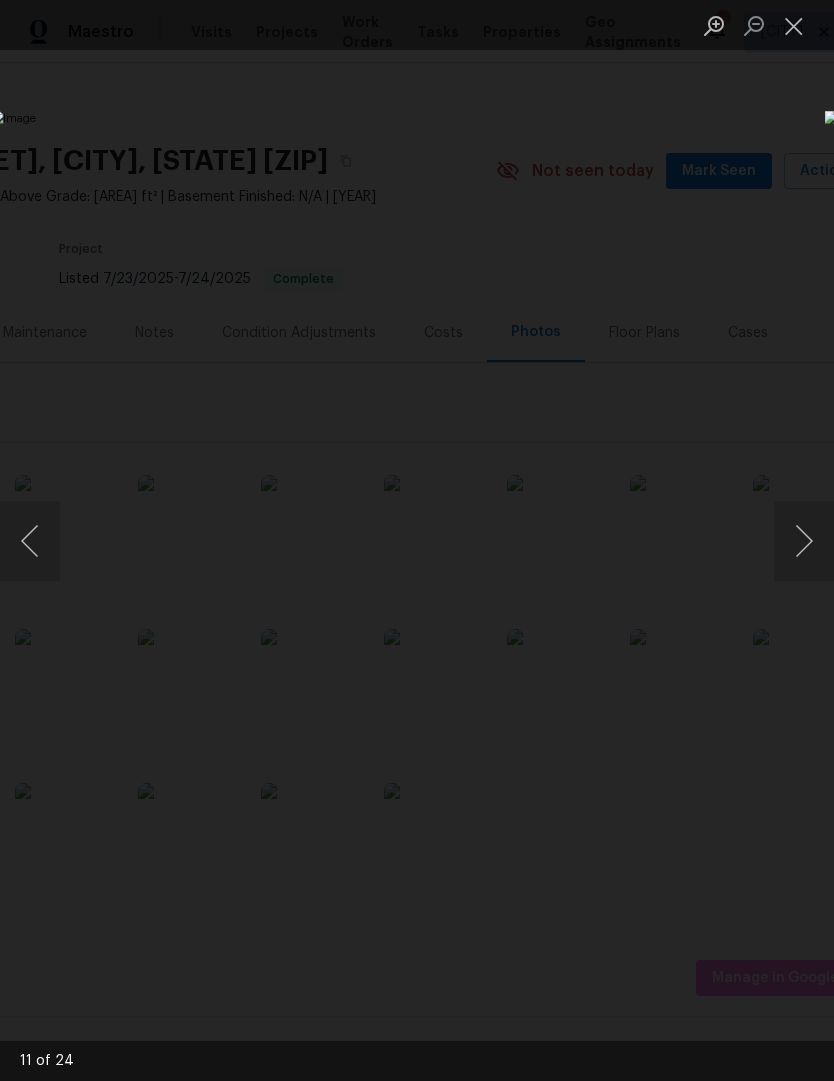 click at bounding box center [804, 541] 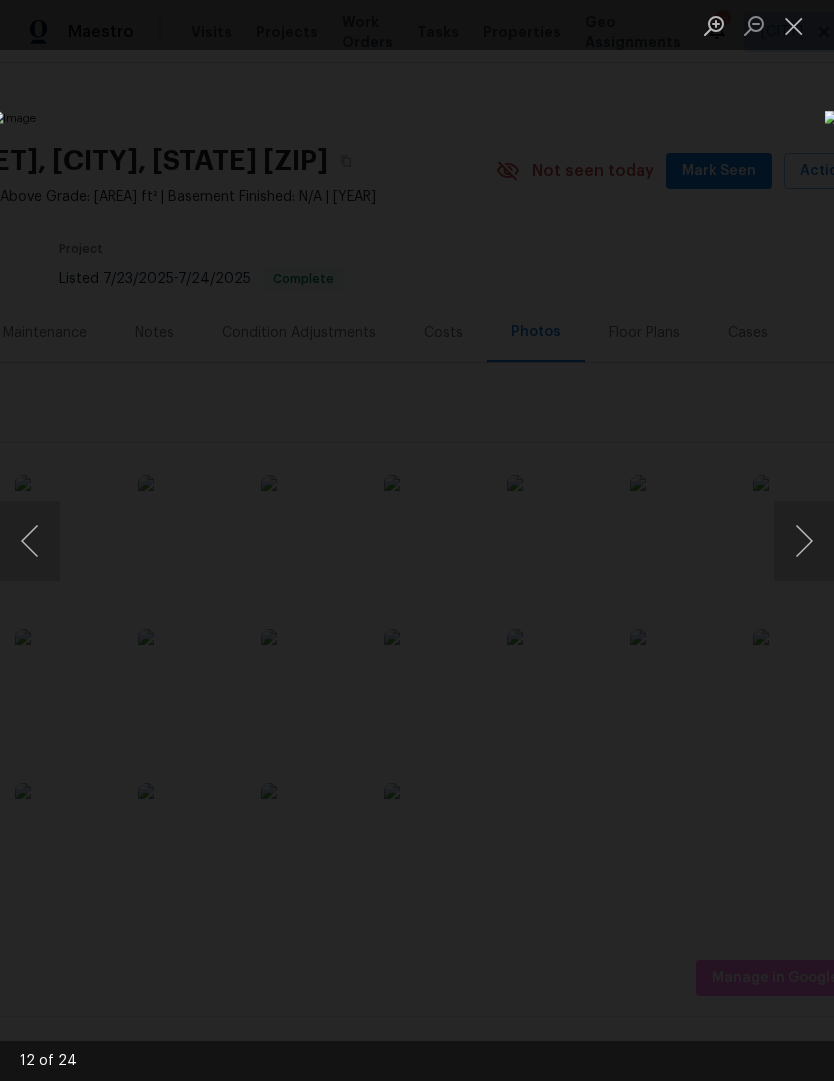 click at bounding box center (804, 541) 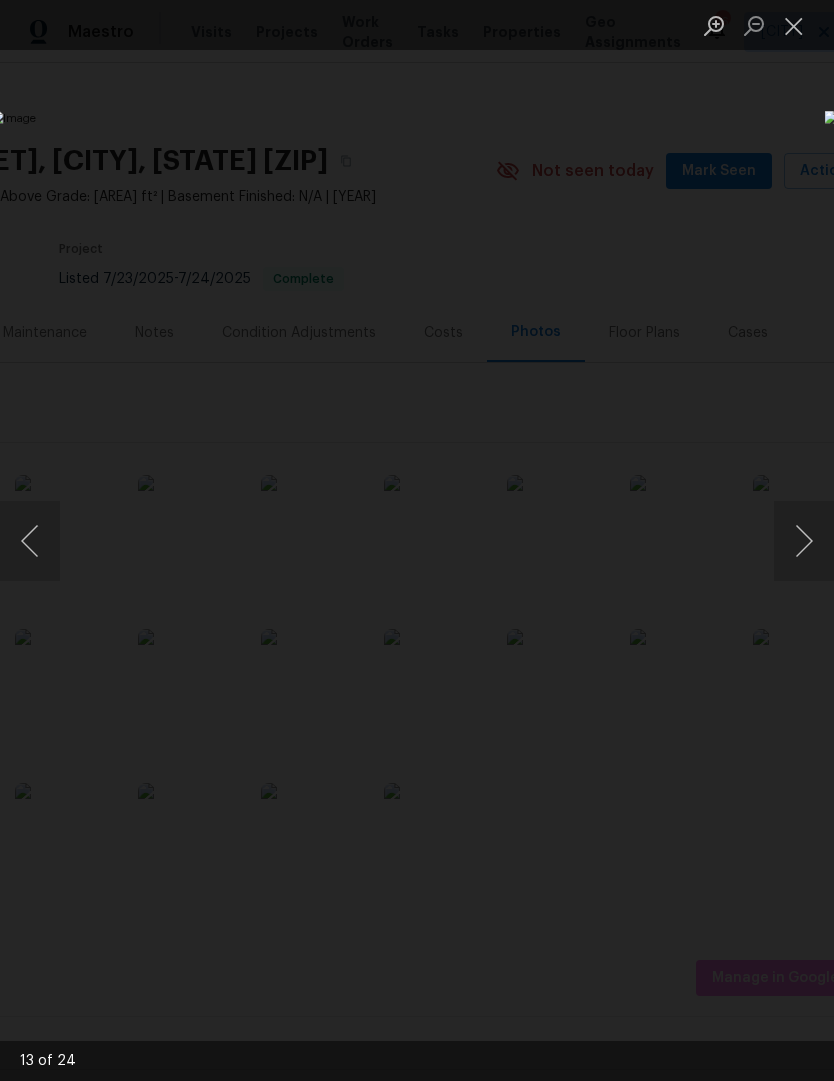 click at bounding box center [804, 541] 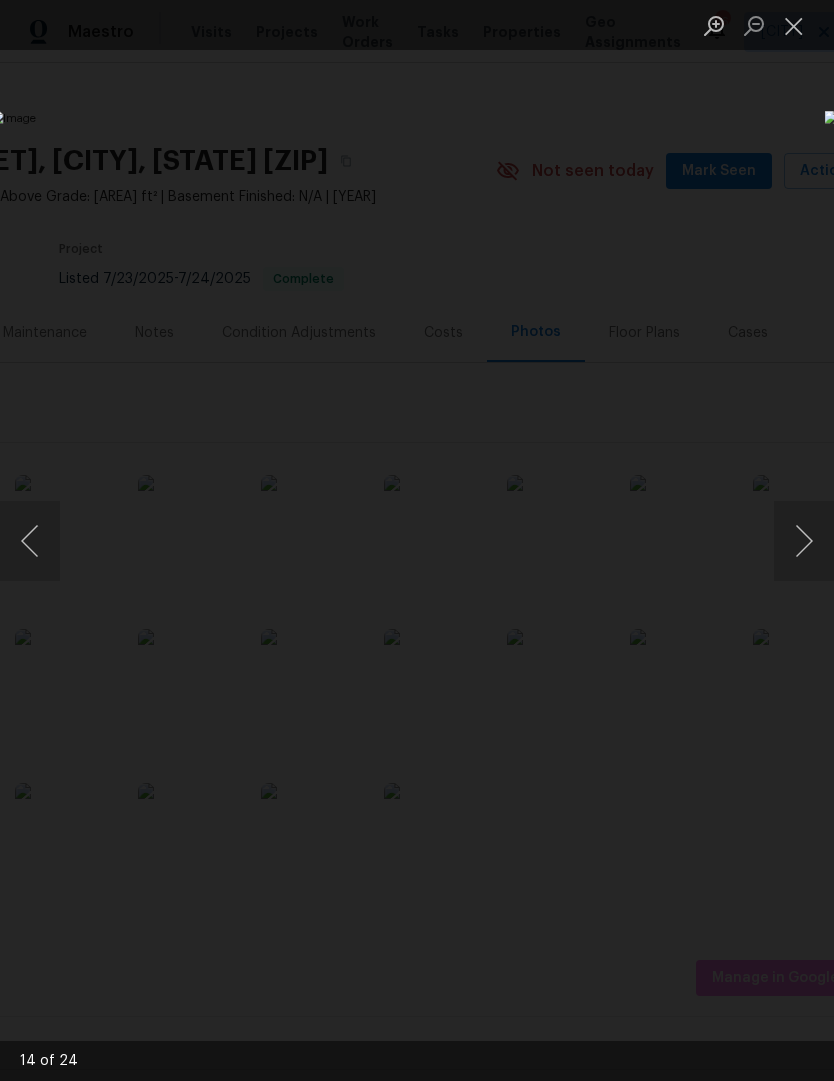 click at bounding box center [804, 541] 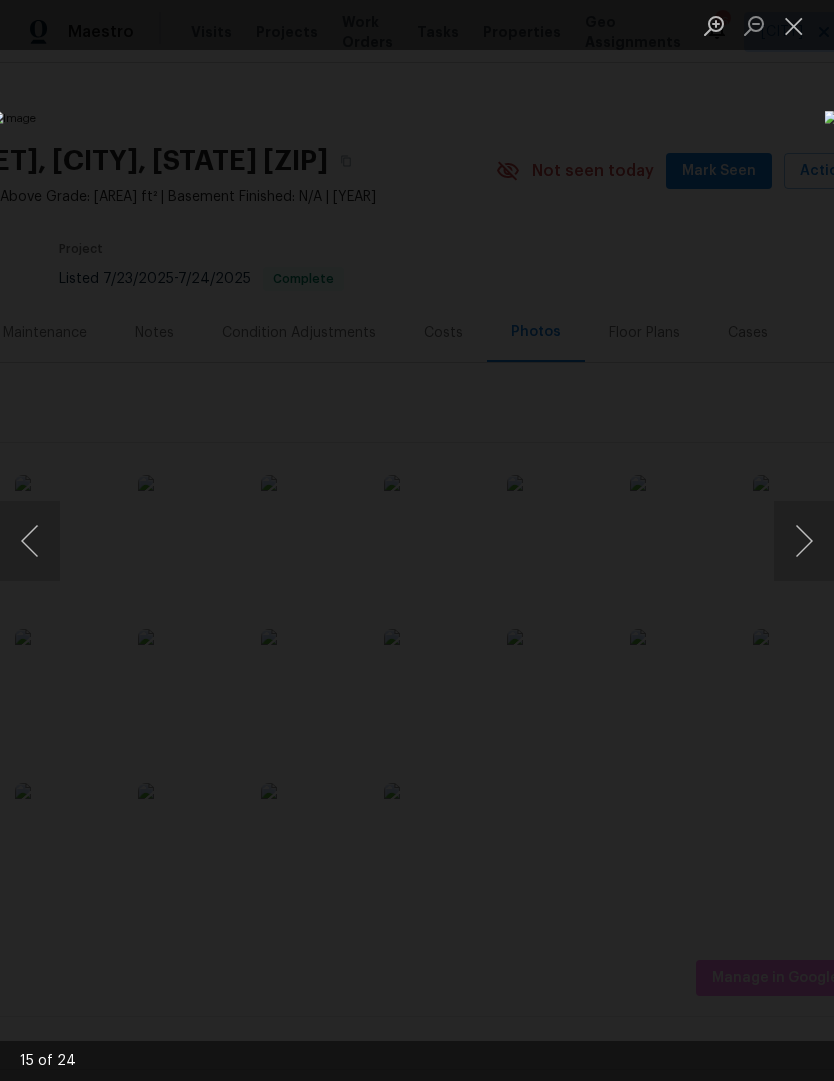 click at bounding box center [794, 25] 